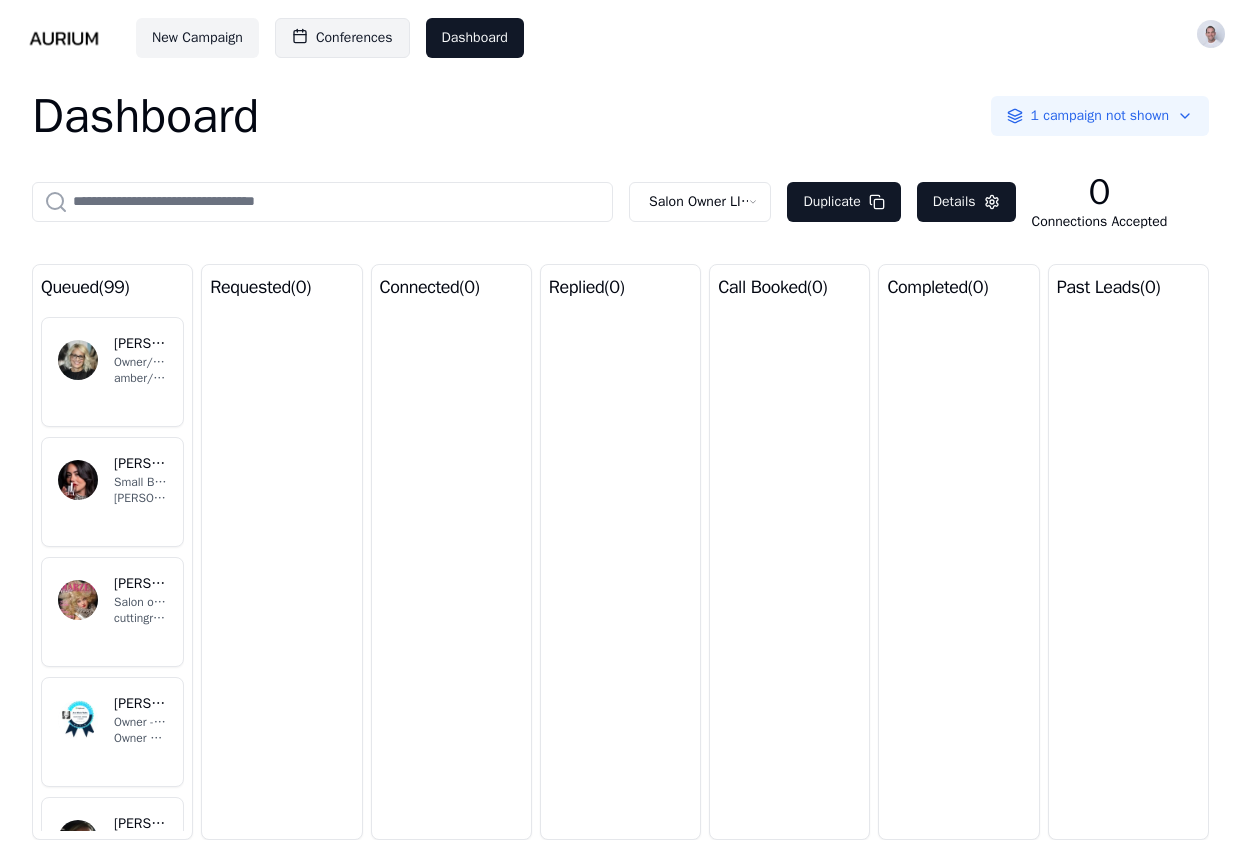 scroll, scrollTop: 0, scrollLeft: 0, axis: both 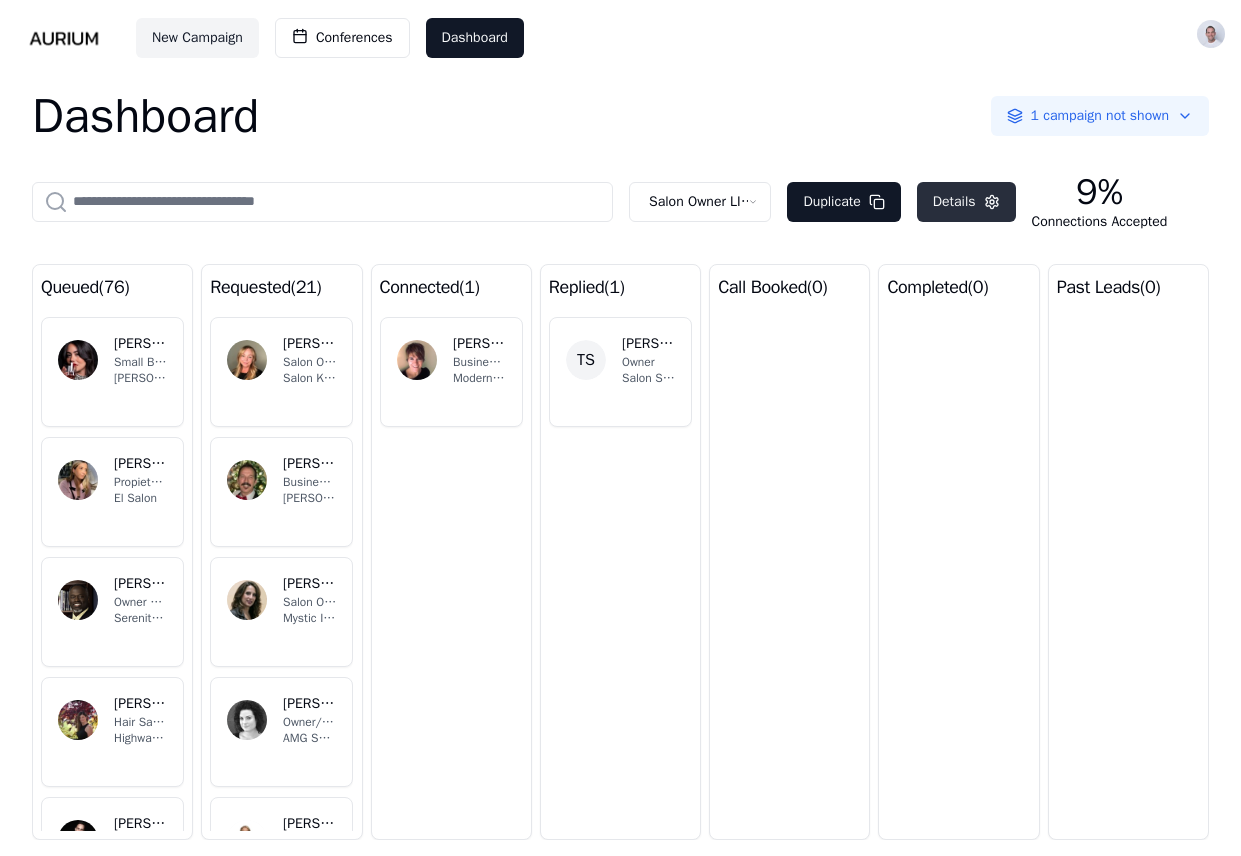 click on "Details" at bounding box center [966, 202] 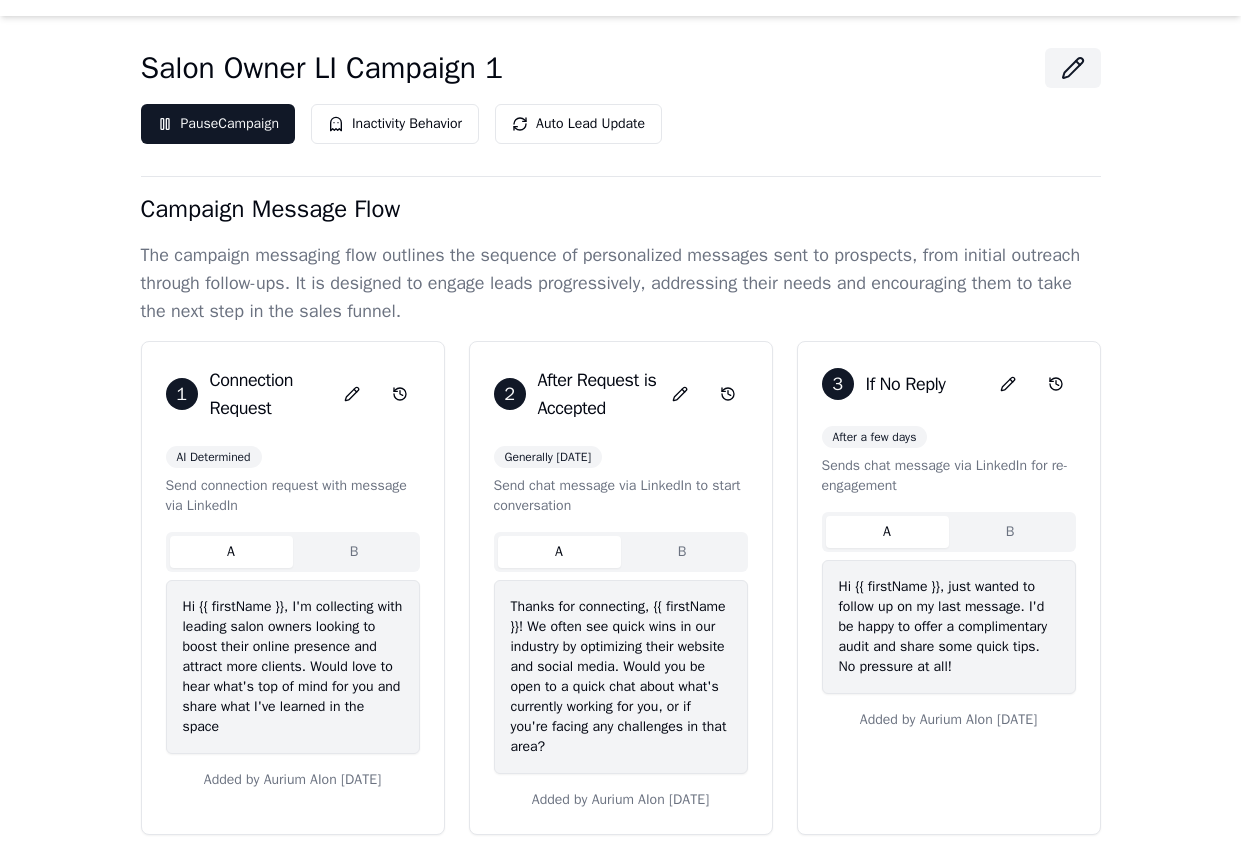 scroll, scrollTop: 64, scrollLeft: 0, axis: vertical 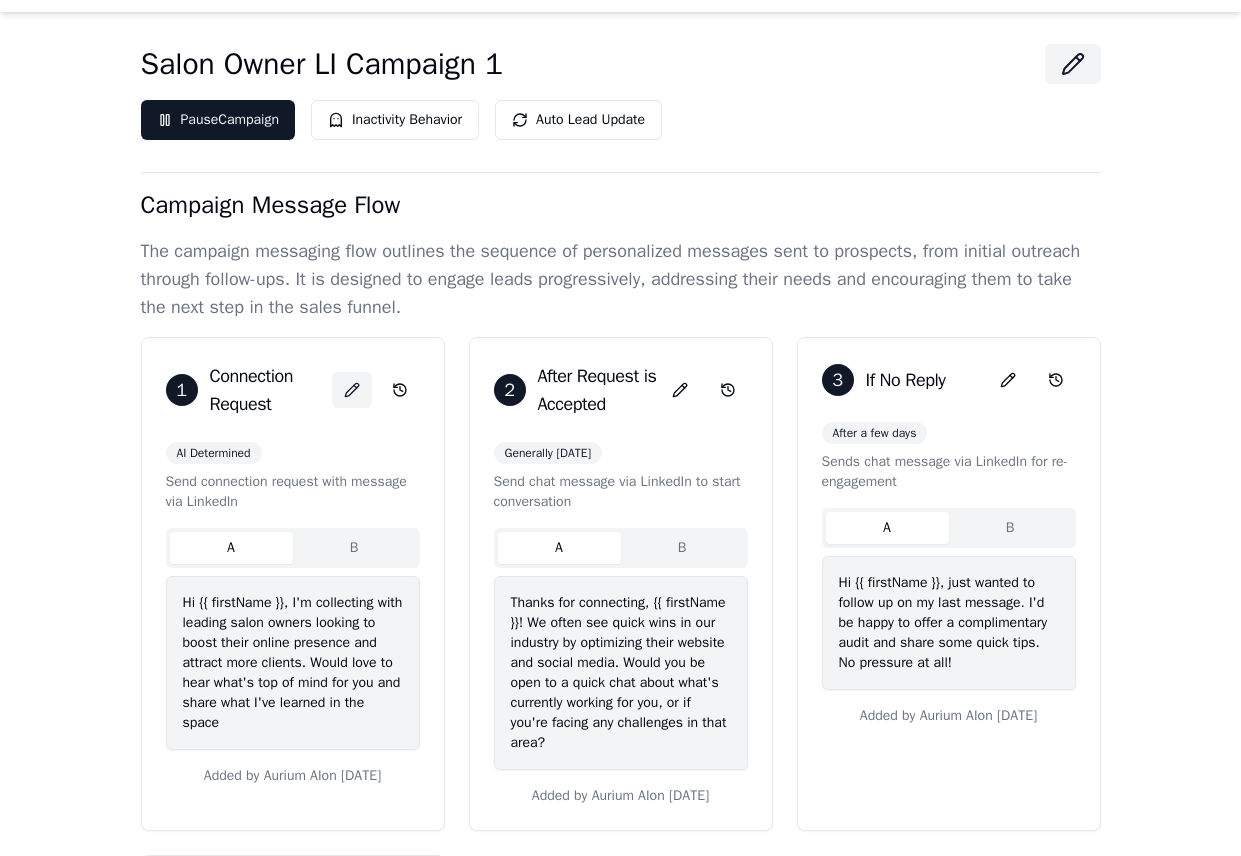 click at bounding box center (352, 390) 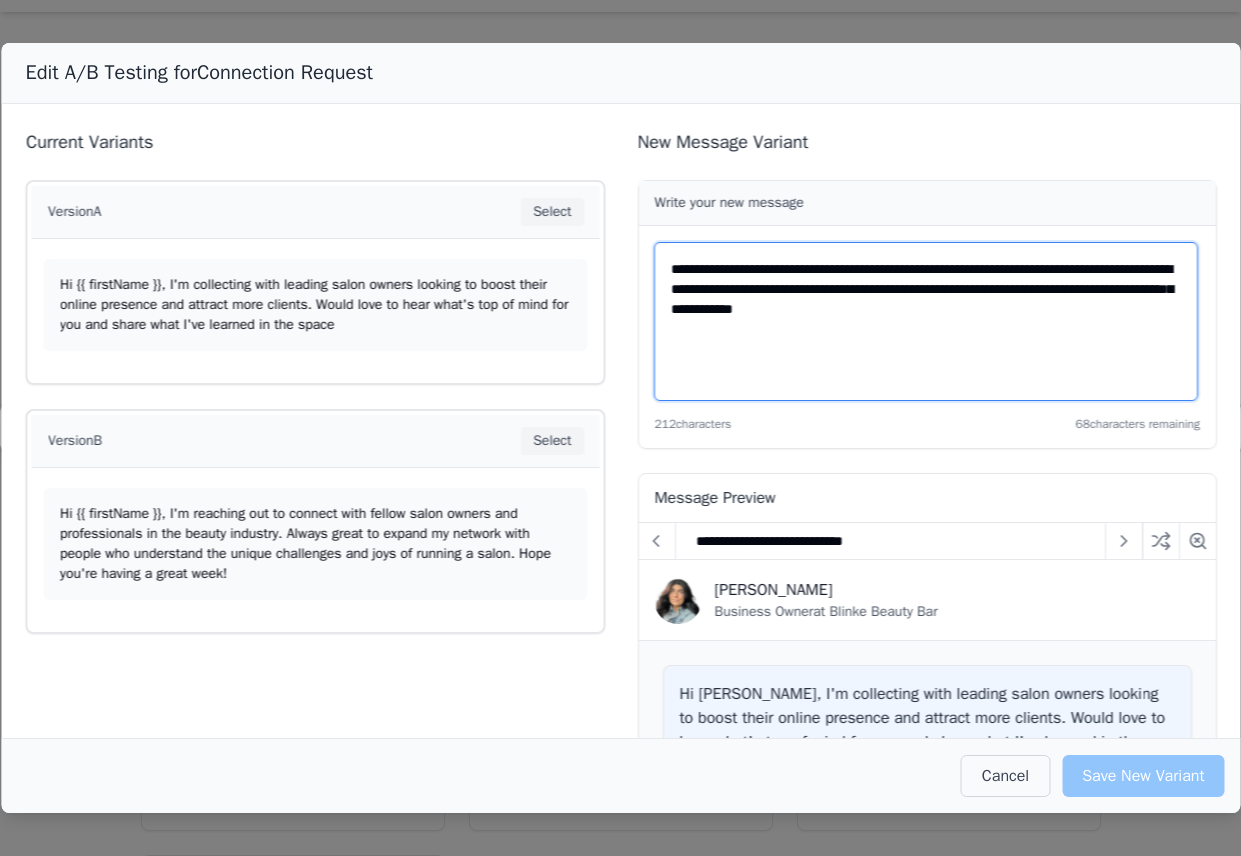 click on "**********" at bounding box center [926, 321] 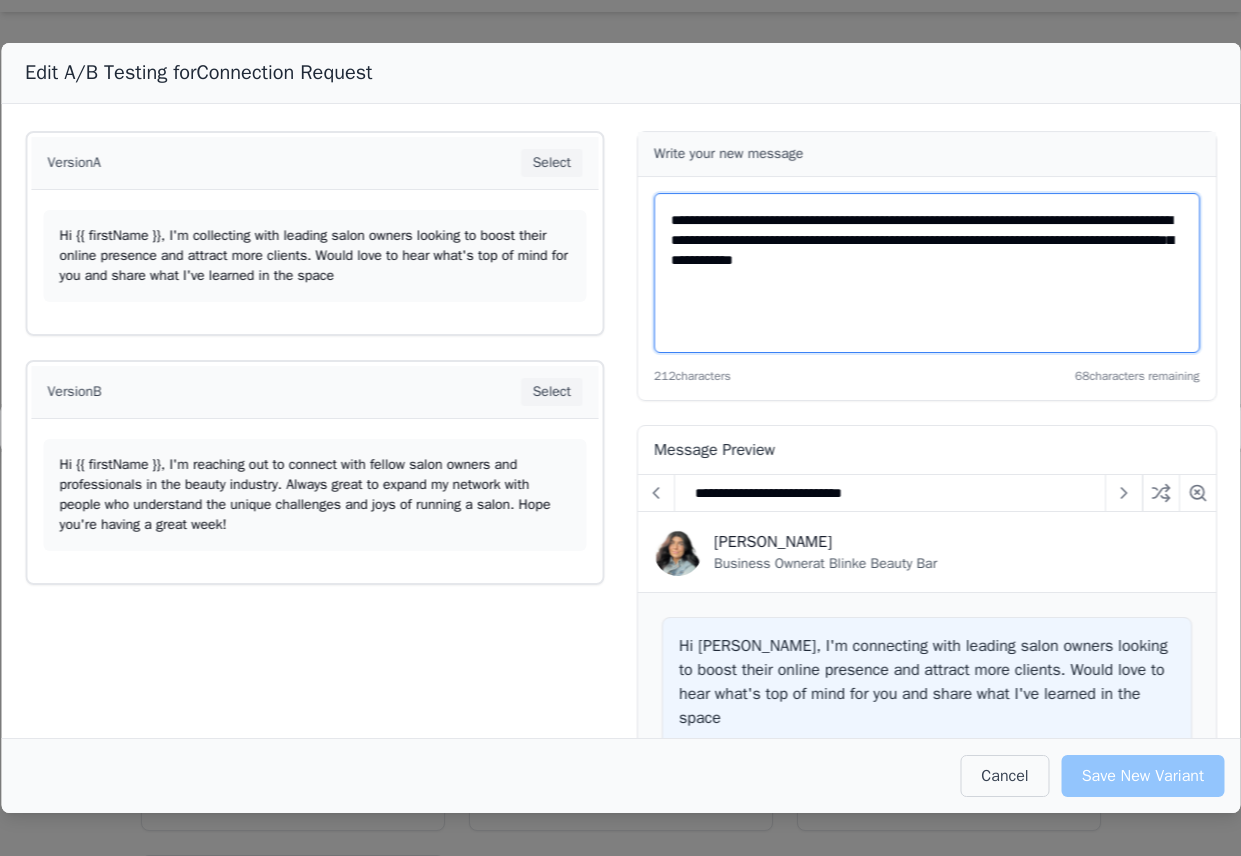 scroll, scrollTop: 8, scrollLeft: 0, axis: vertical 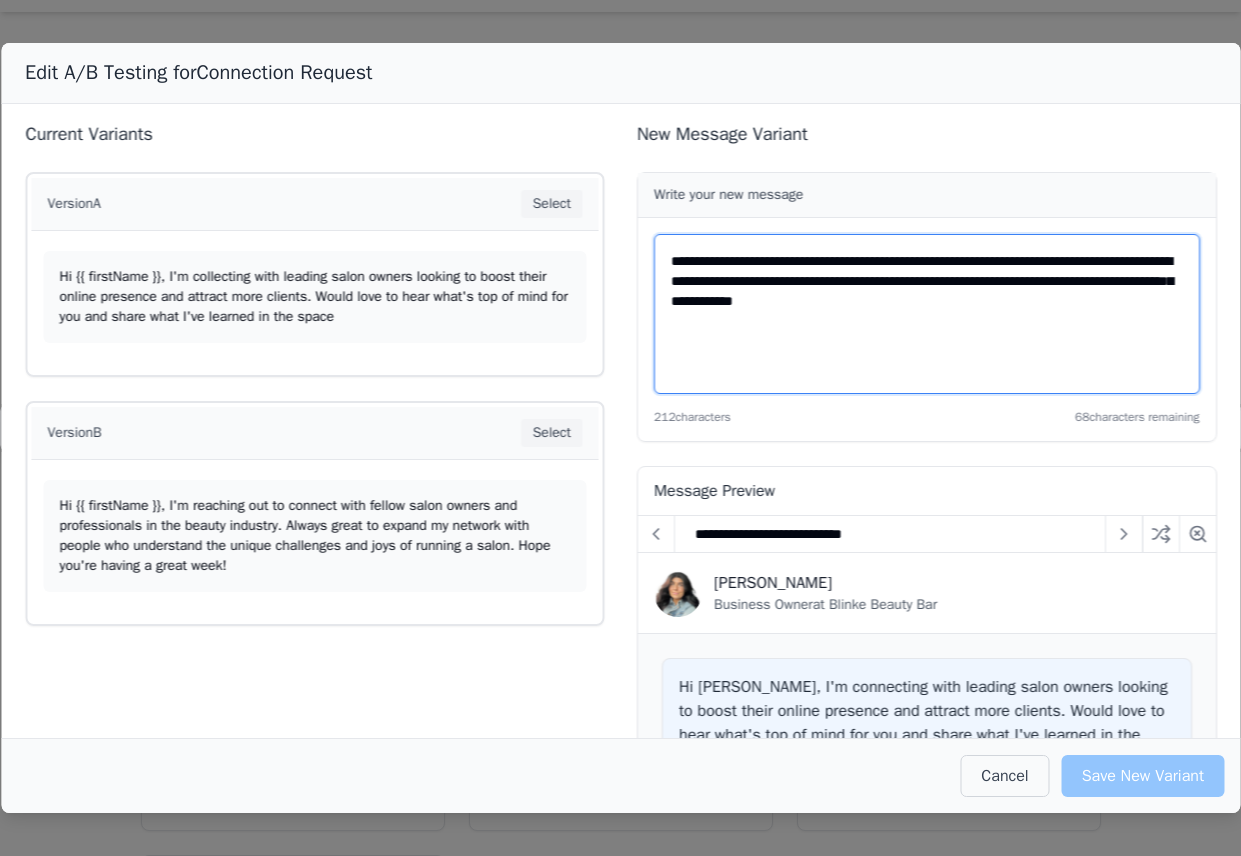 click on "**********" at bounding box center (927, 314) 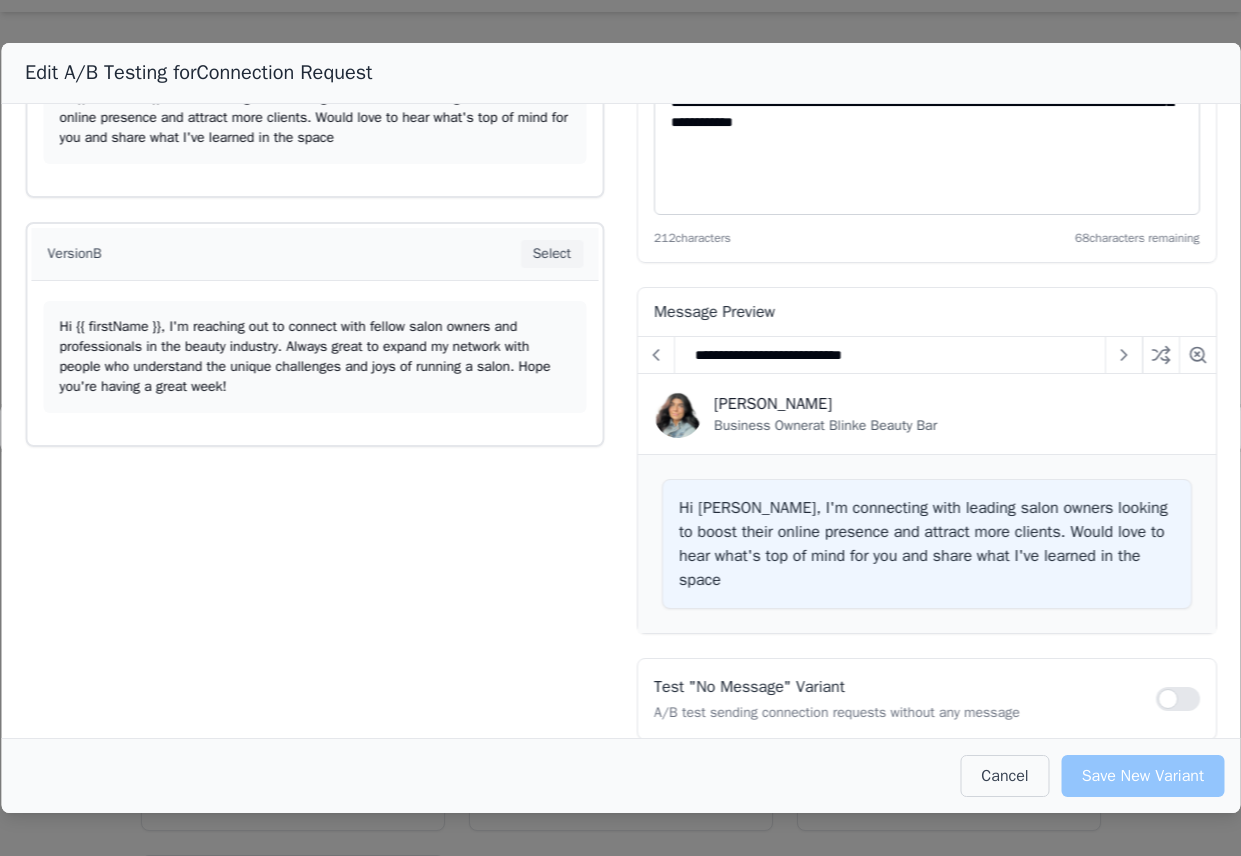 scroll, scrollTop: 0, scrollLeft: 0, axis: both 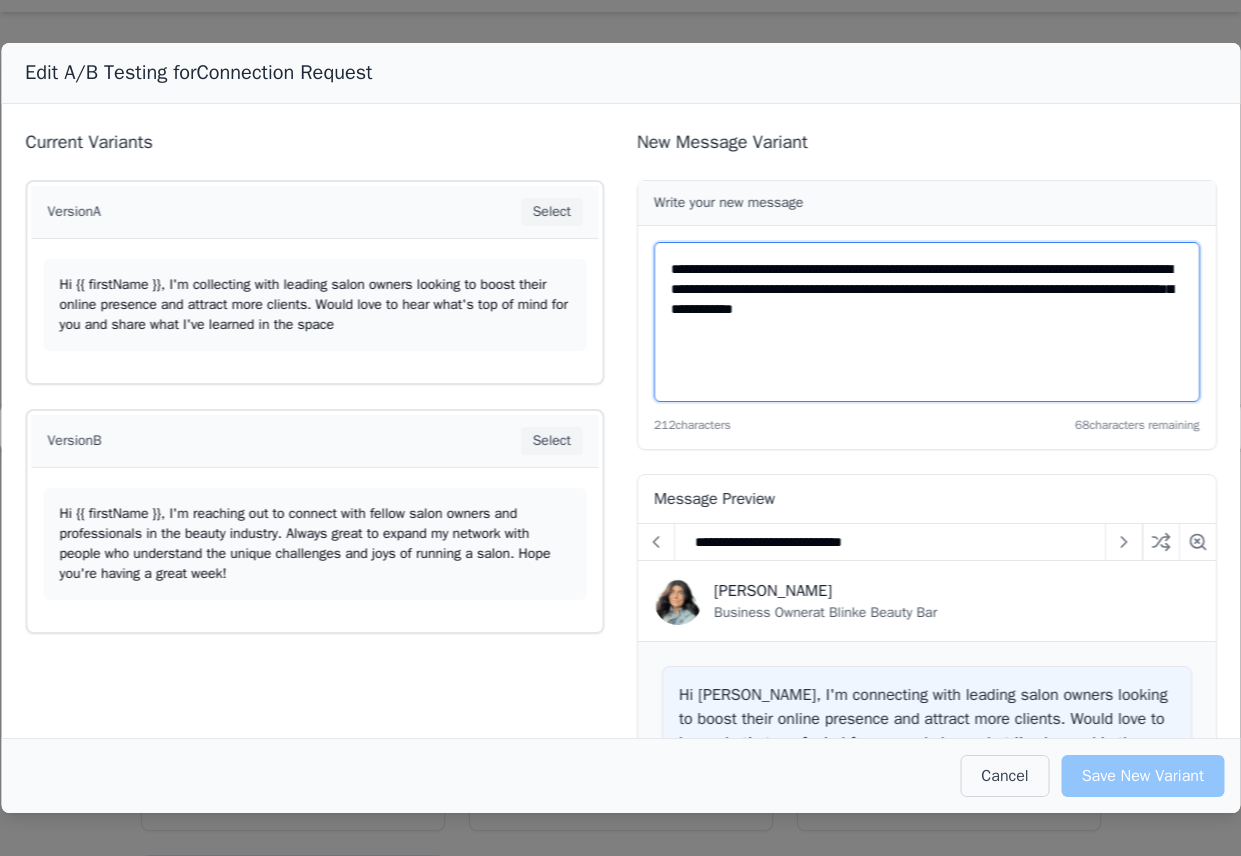 click on "**********" at bounding box center (927, 322) 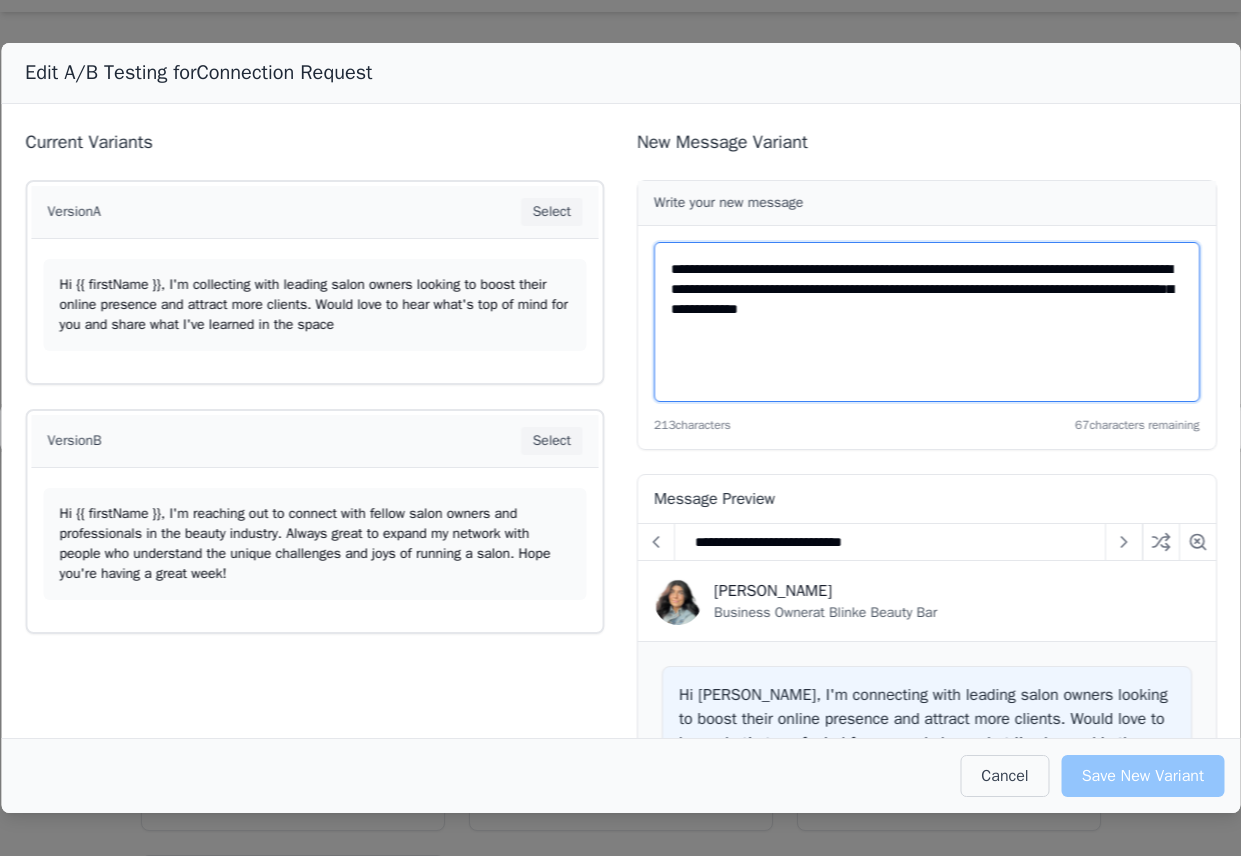 scroll, scrollTop: 187, scrollLeft: 0, axis: vertical 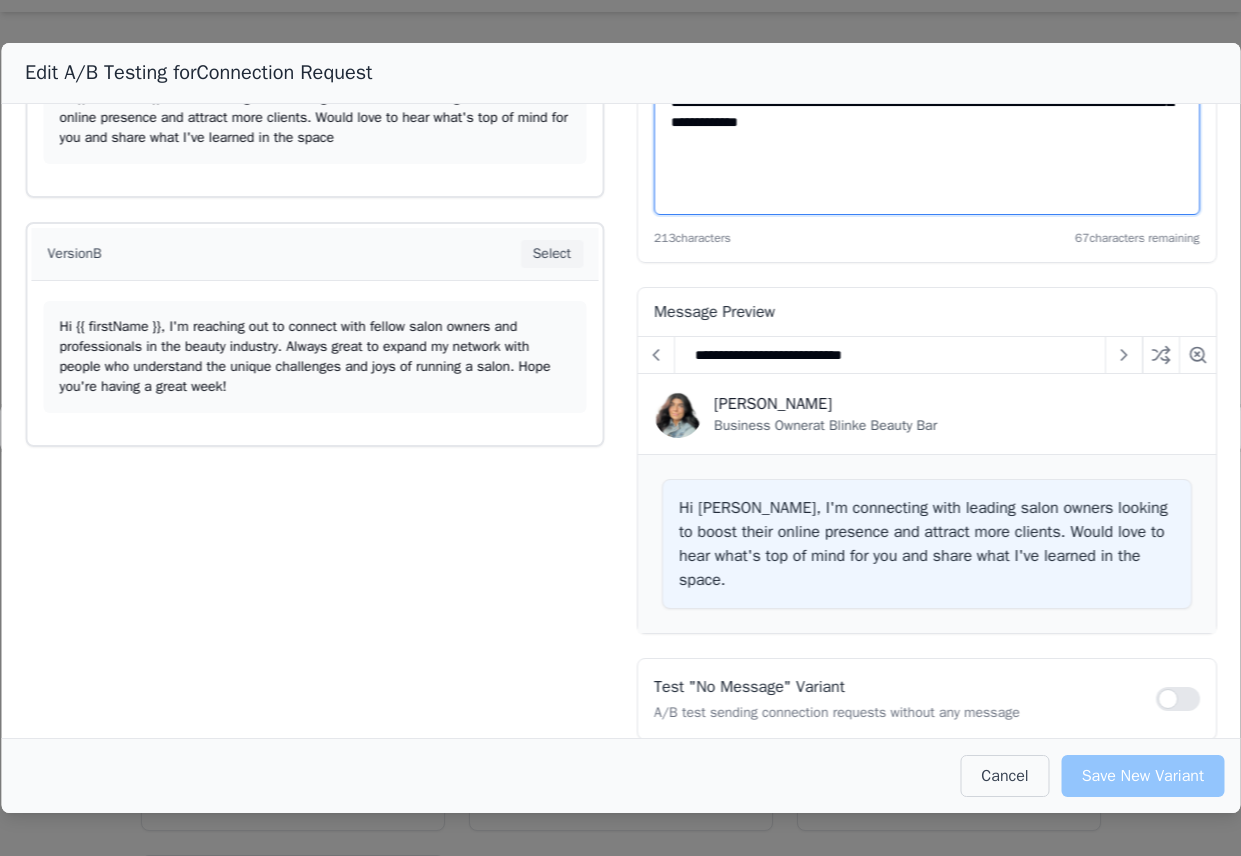 type on "**********" 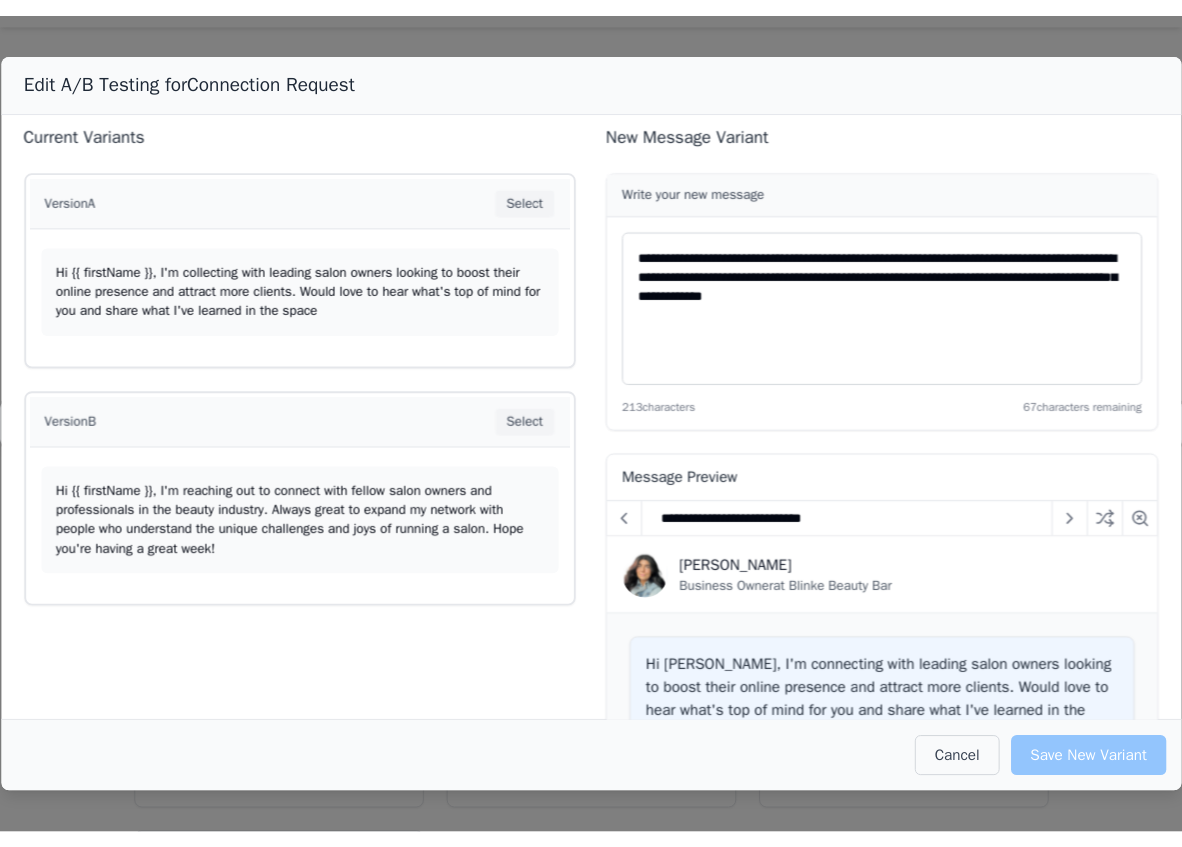 scroll, scrollTop: 0, scrollLeft: 0, axis: both 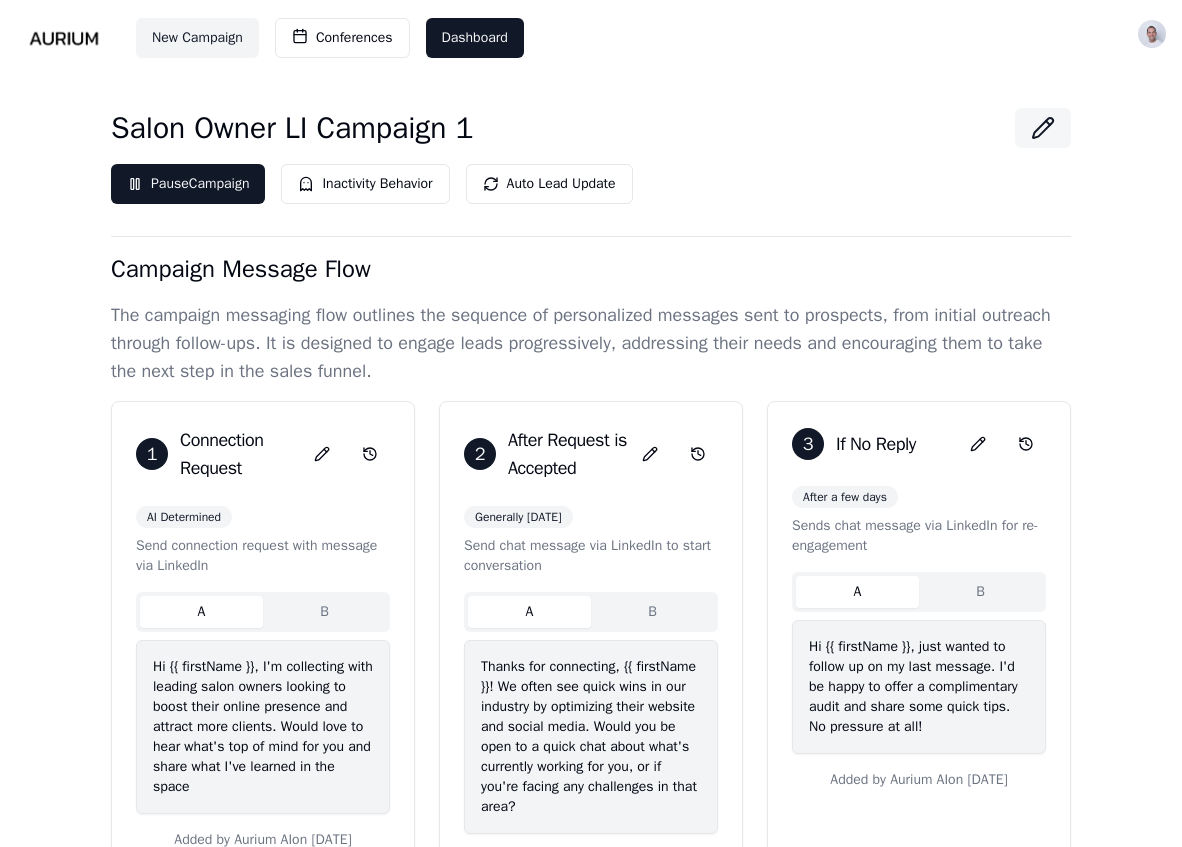 click 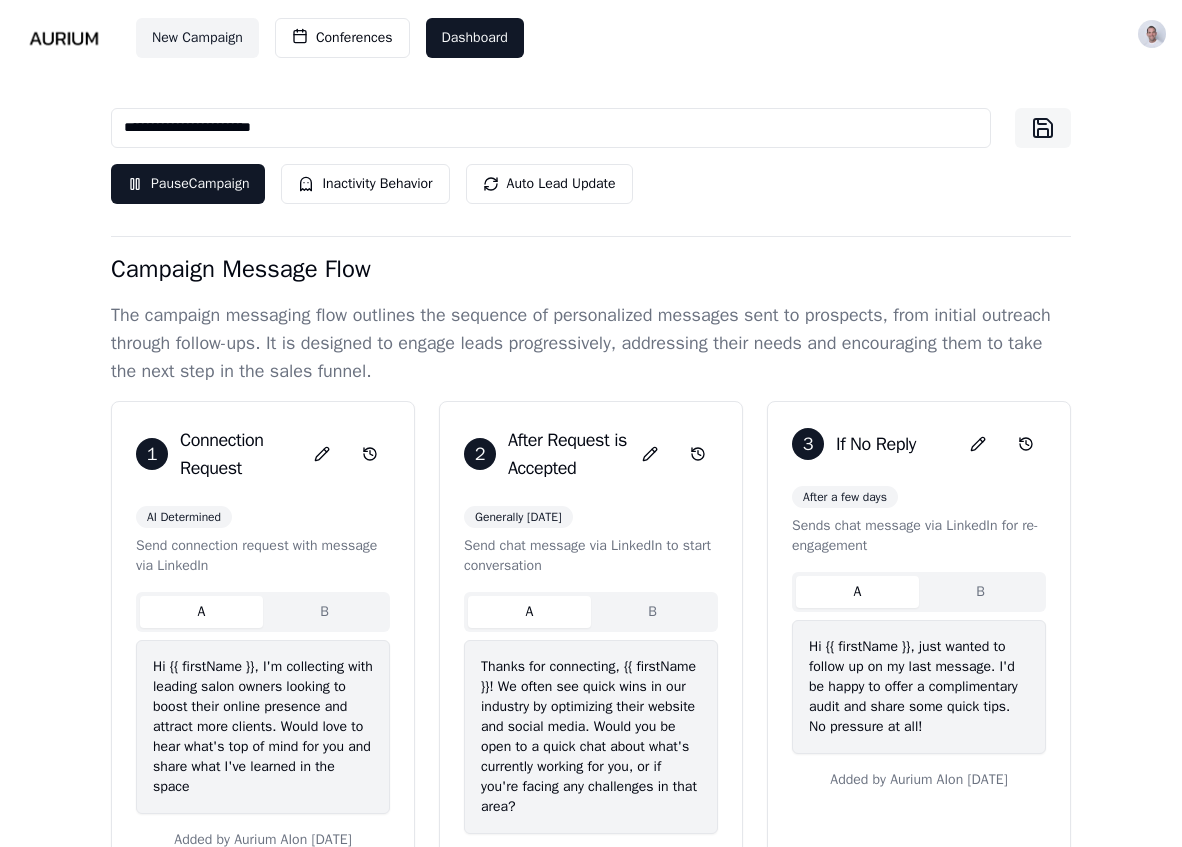 click on "Pause  Campaign  Inactivity Behavior  Auto Lead Update" at bounding box center (591, 184) 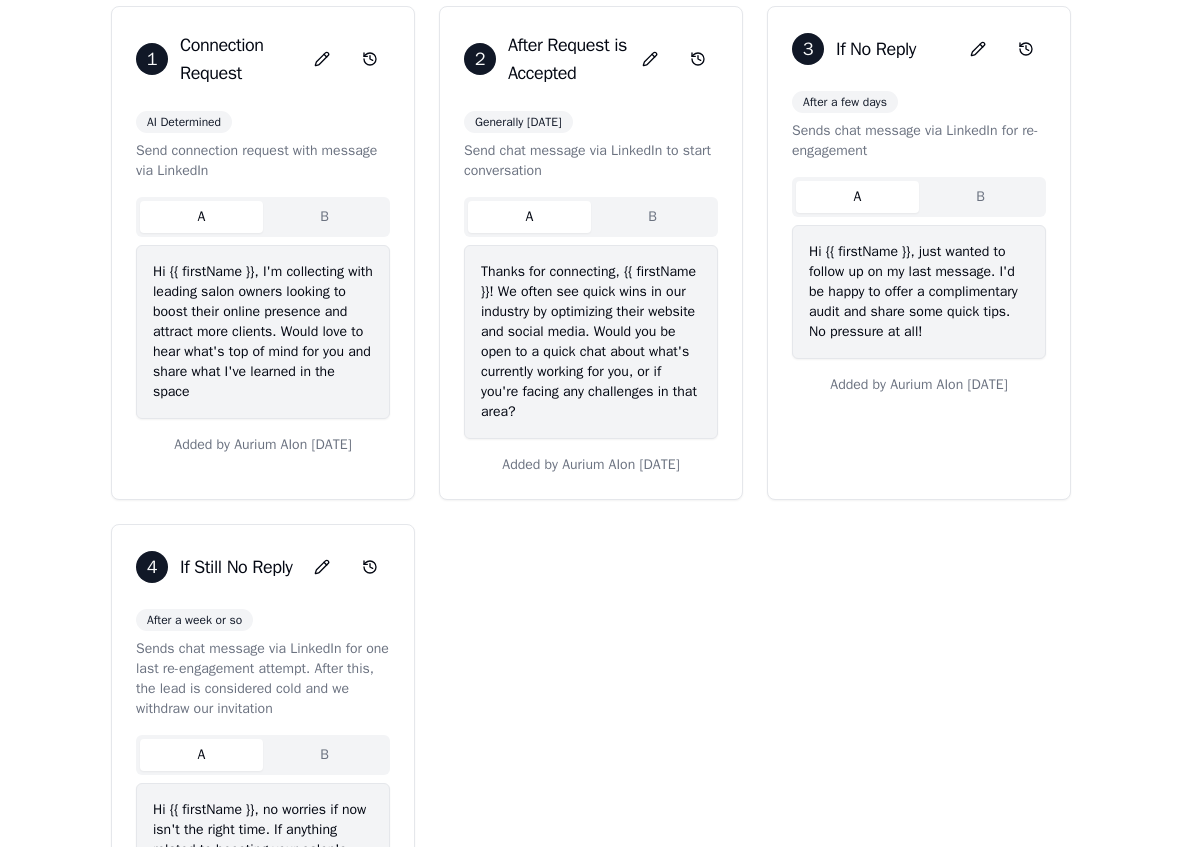 scroll, scrollTop: 309, scrollLeft: 0, axis: vertical 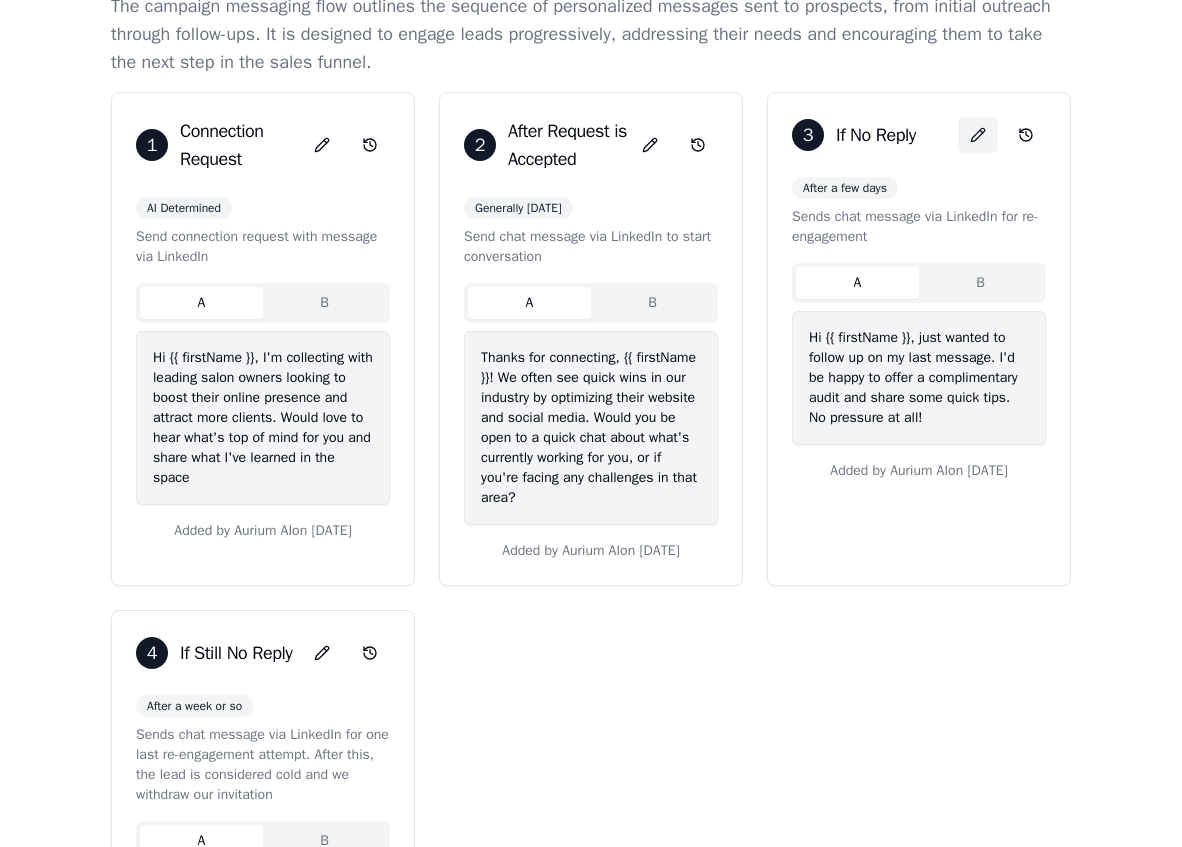 click at bounding box center [978, 135] 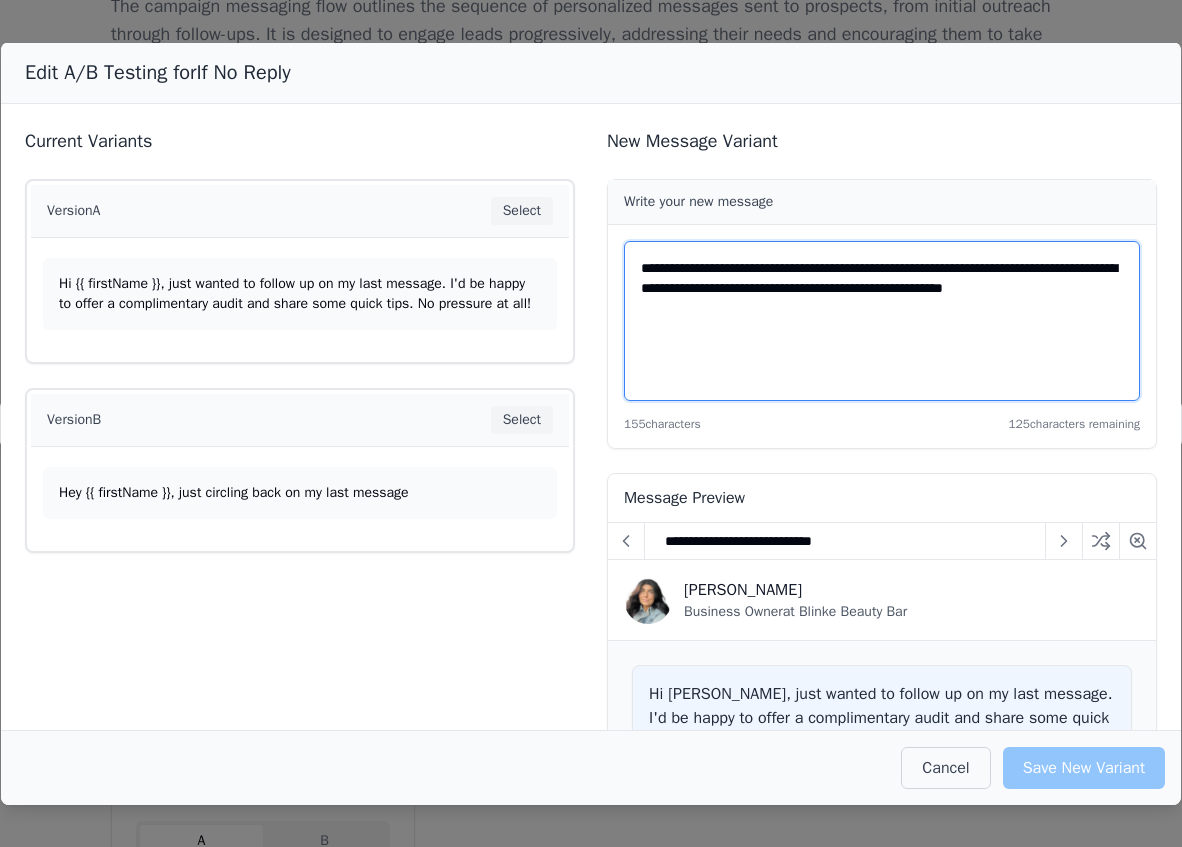 click on "**********" at bounding box center [882, 321] 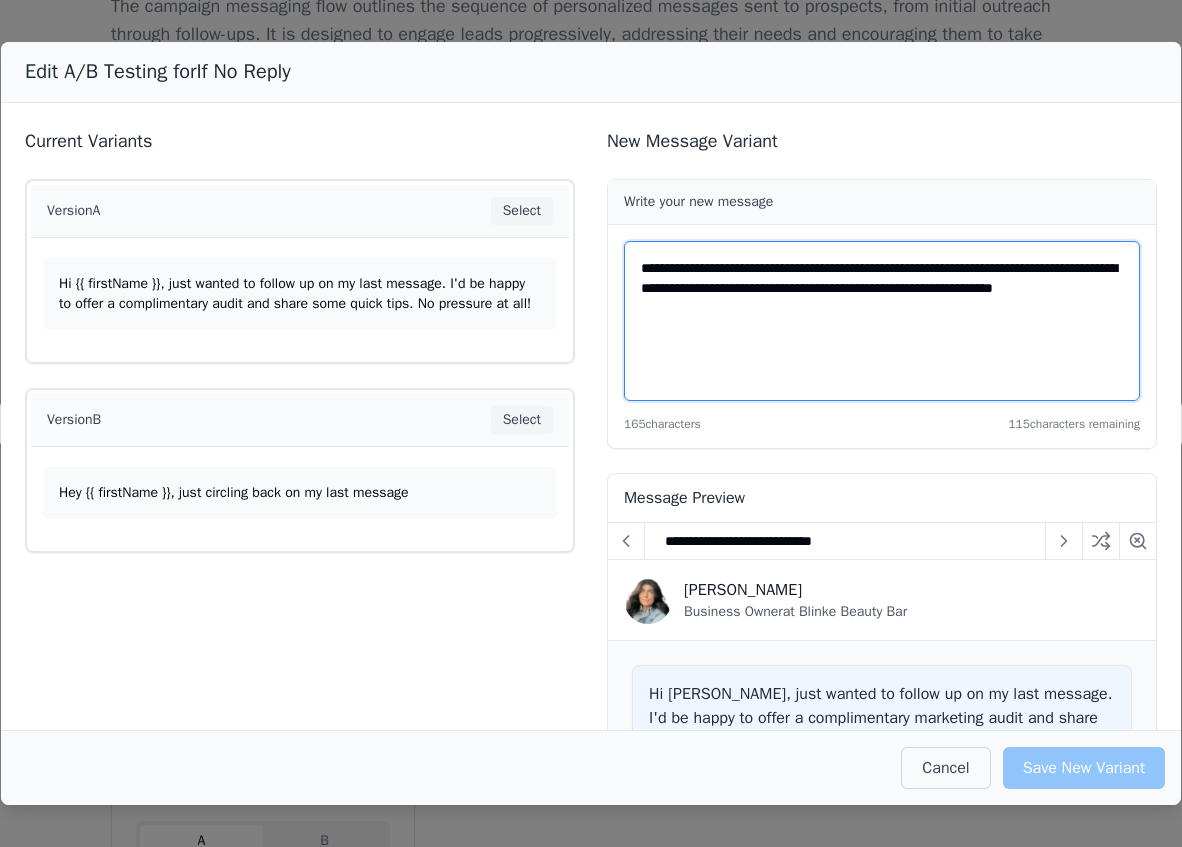 scroll, scrollTop: 76, scrollLeft: 0, axis: vertical 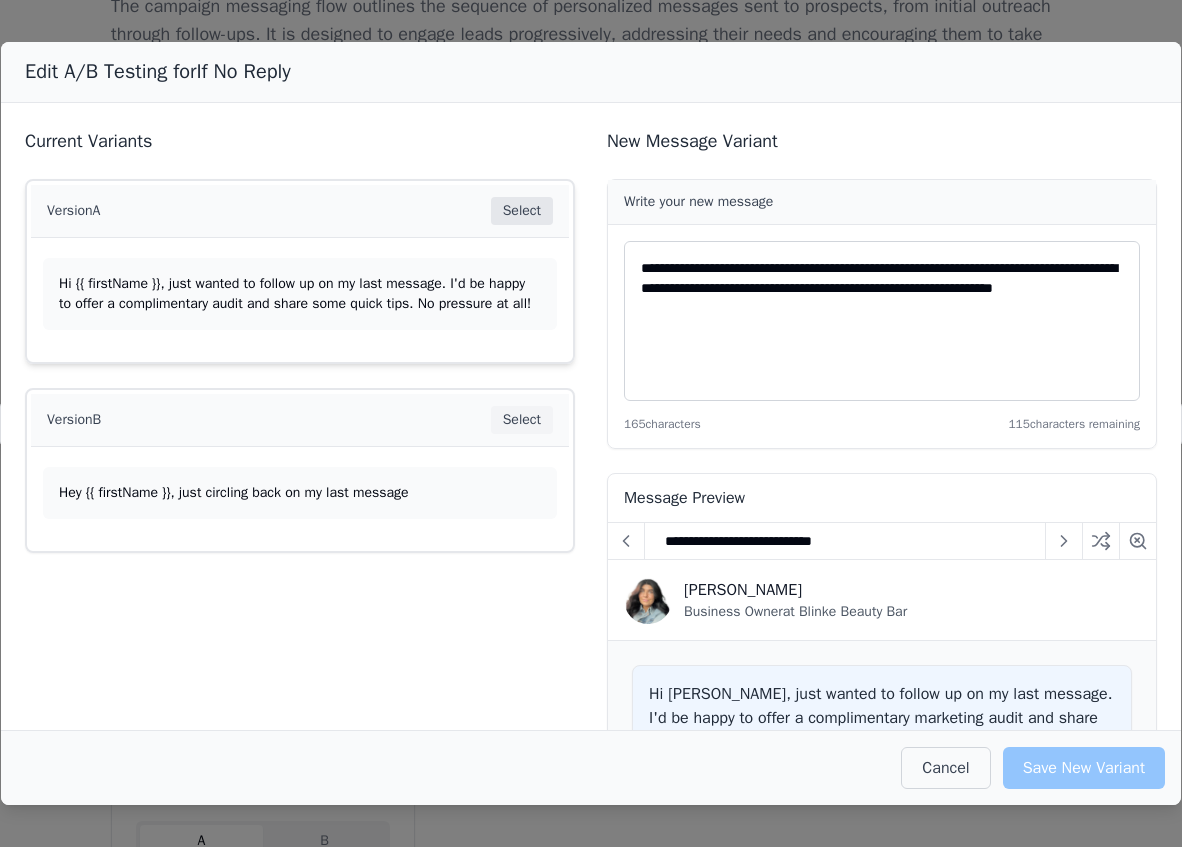 click on "Select" at bounding box center [522, 211] 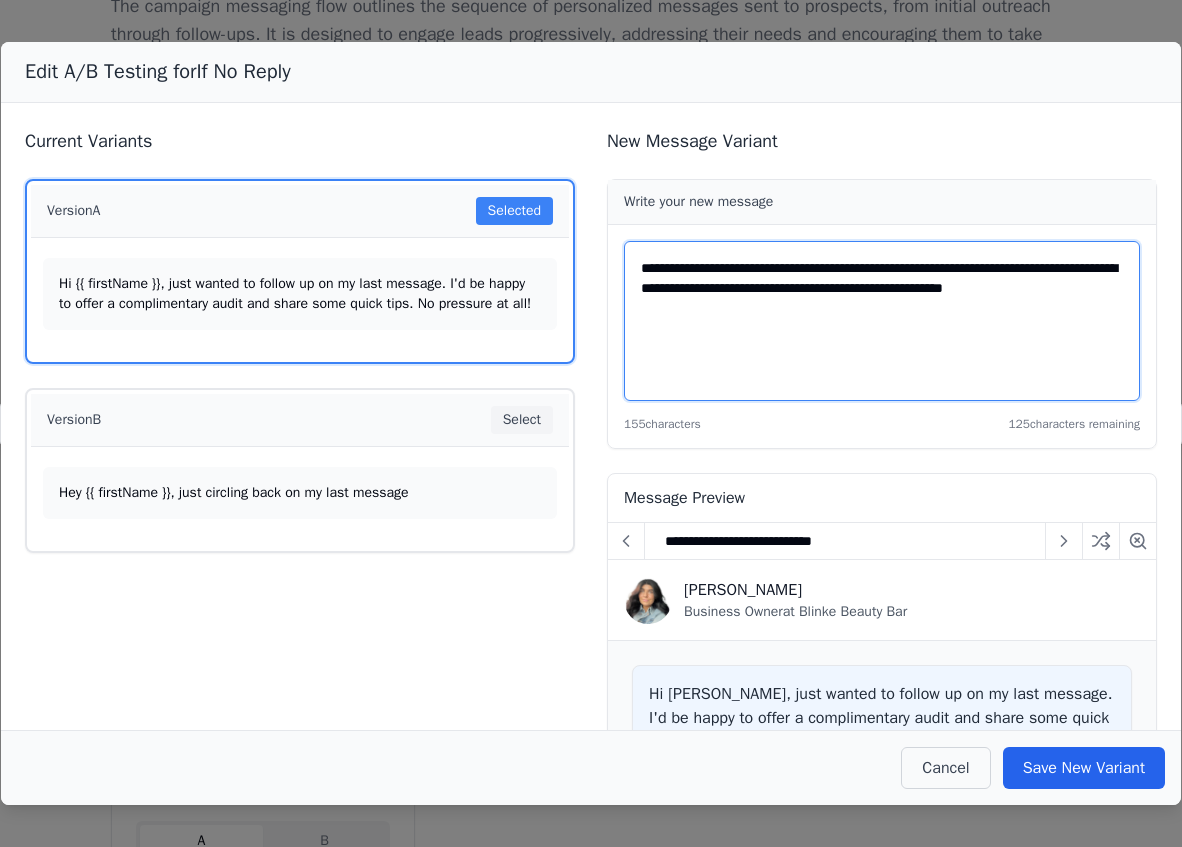 click on "**********" at bounding box center [882, 321] 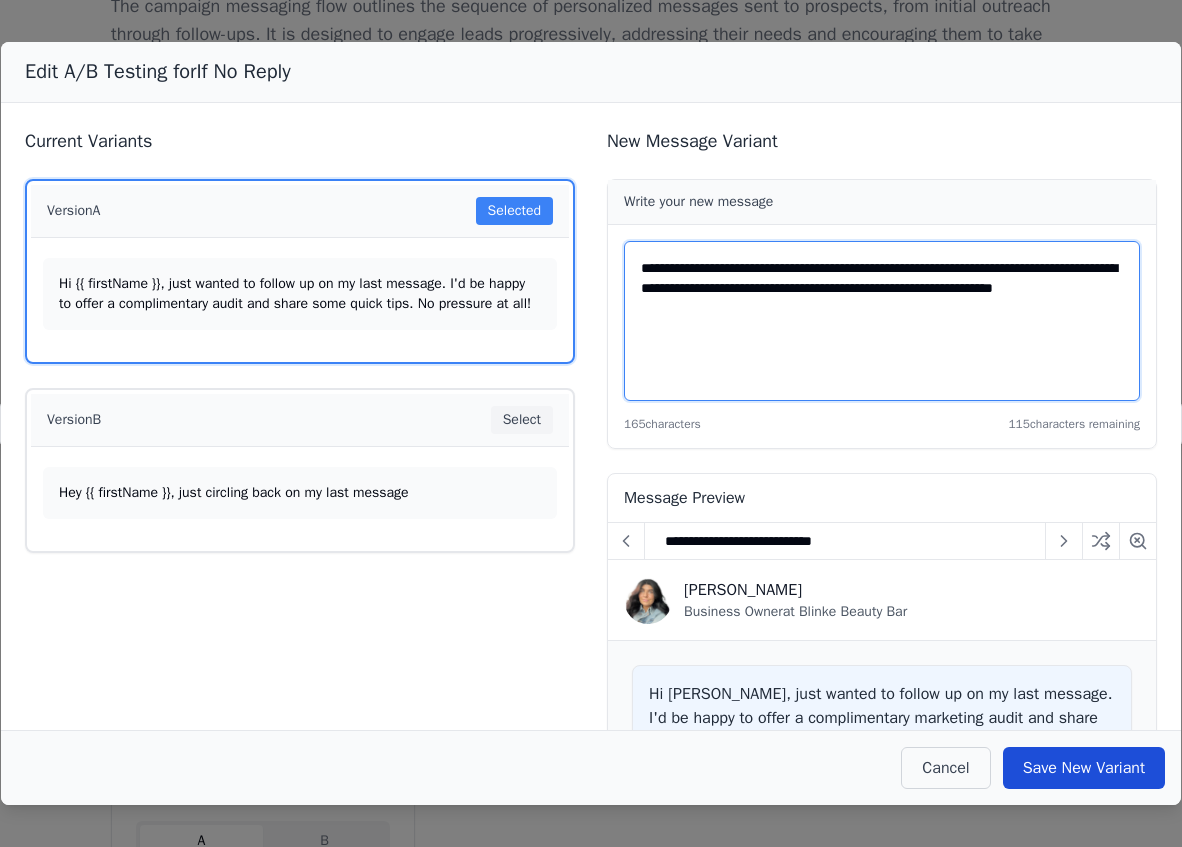 type on "**********" 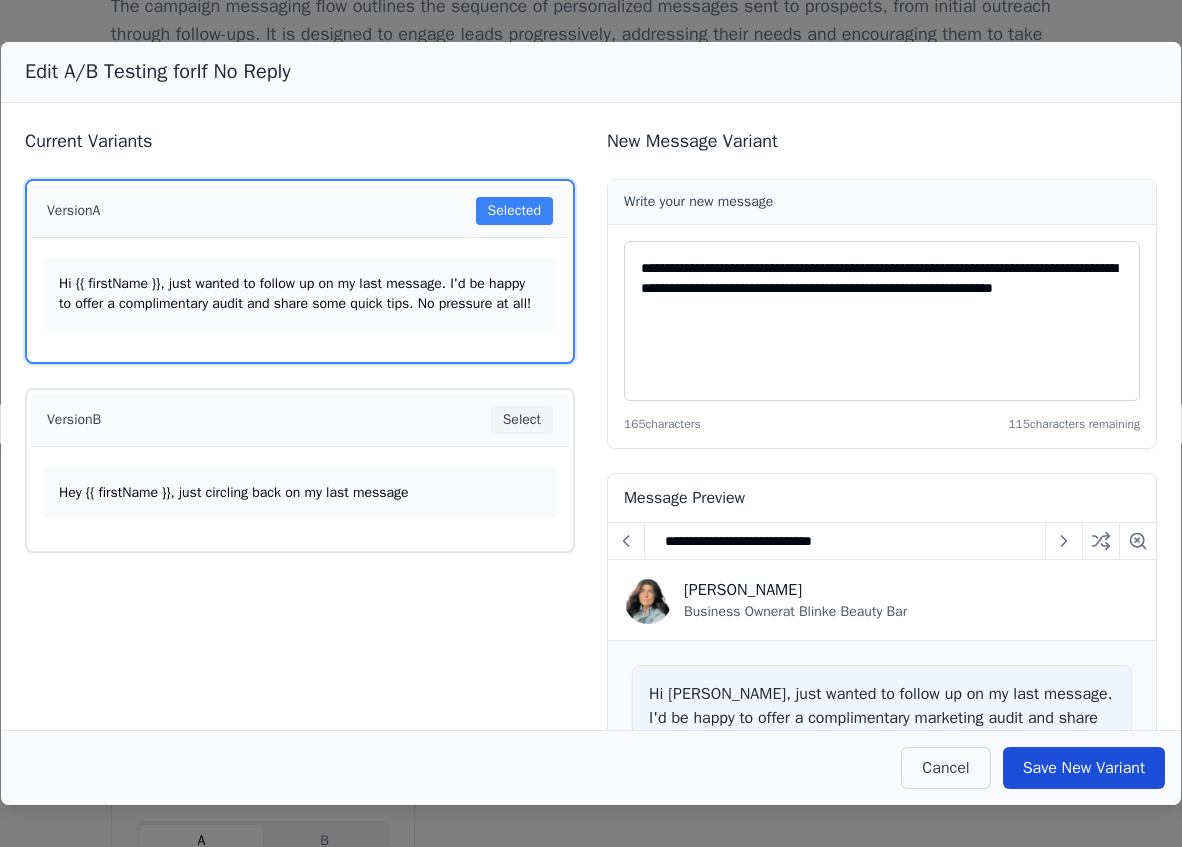 click on "Save New Variant" at bounding box center [1084, 768] 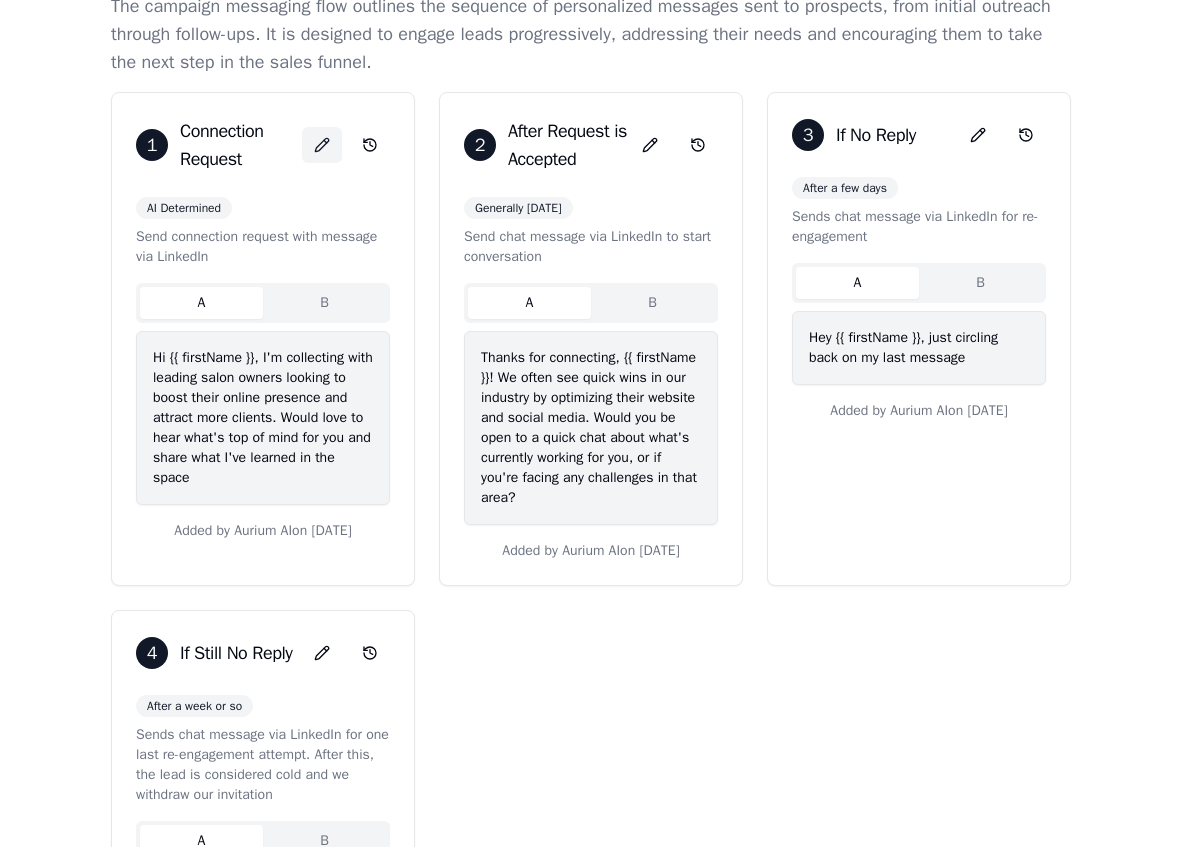 click 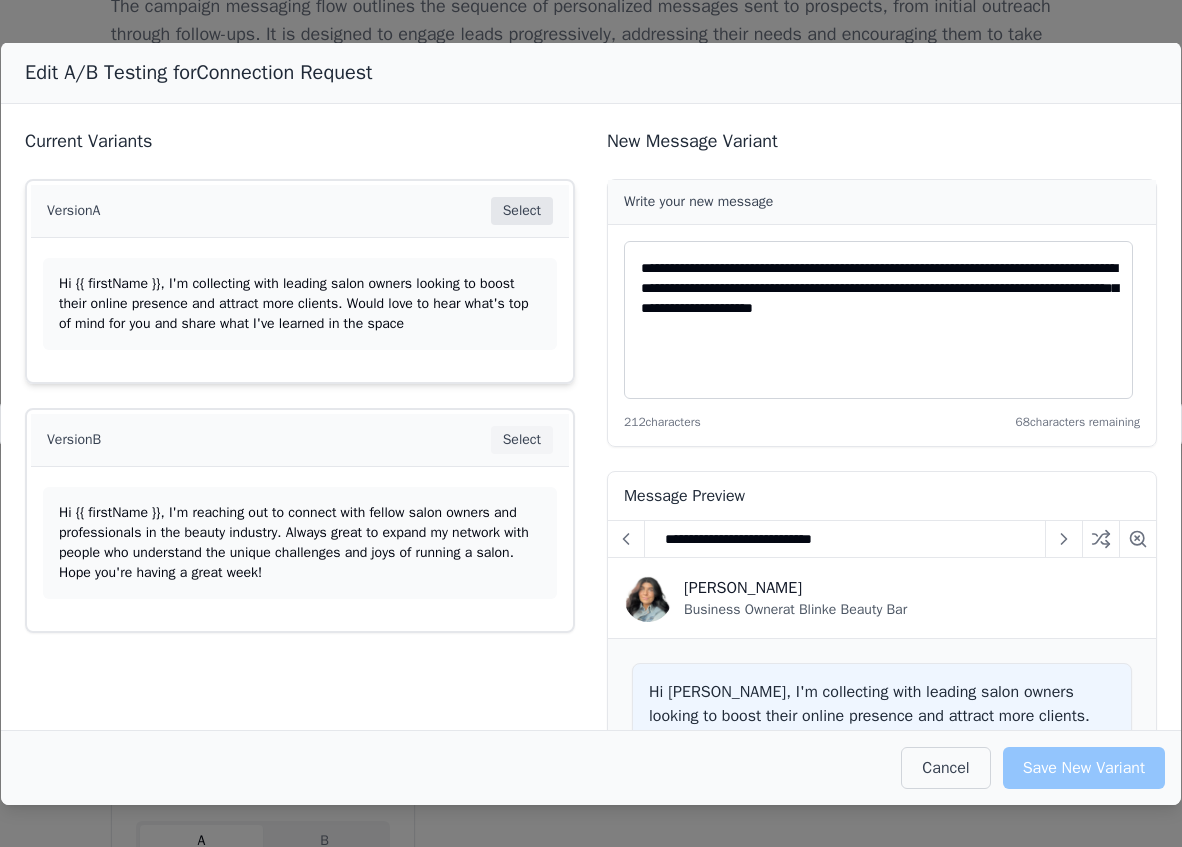 click on "Select" at bounding box center [522, 211] 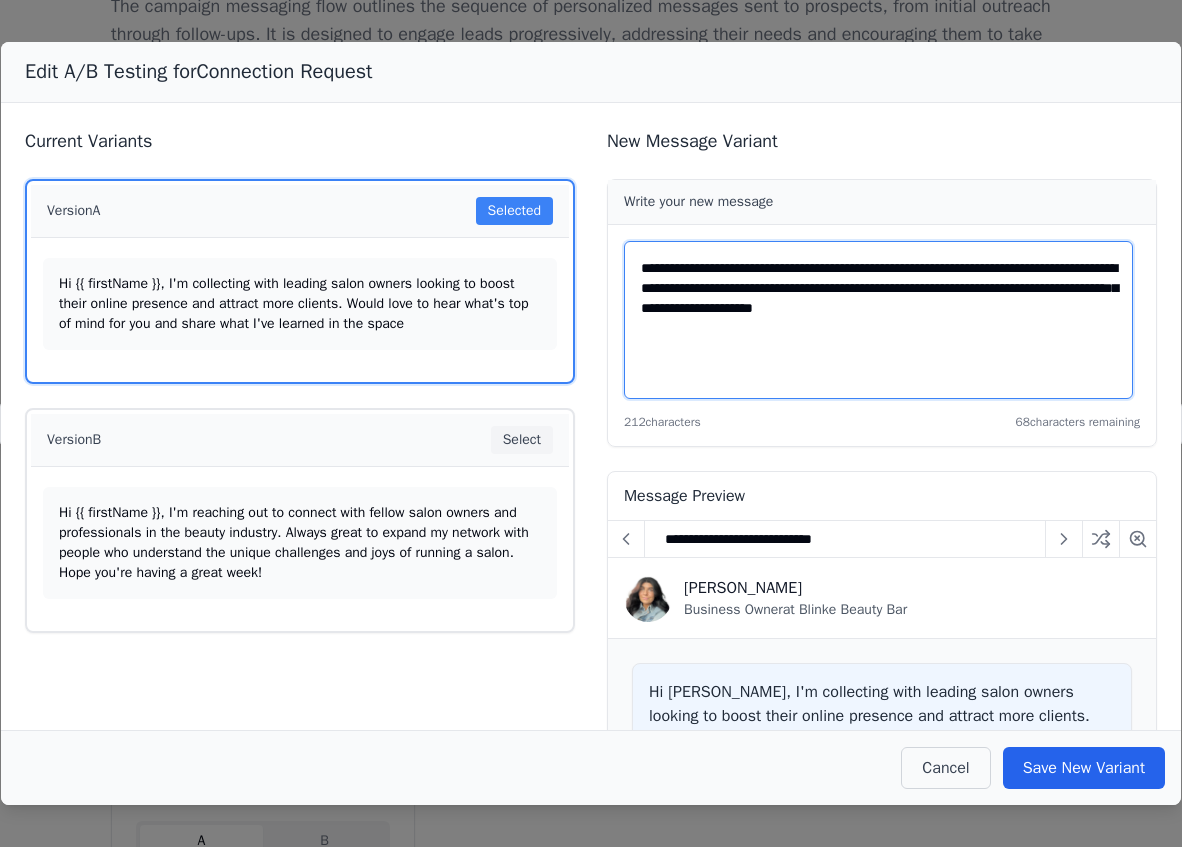 click on "**********" at bounding box center (878, 320) 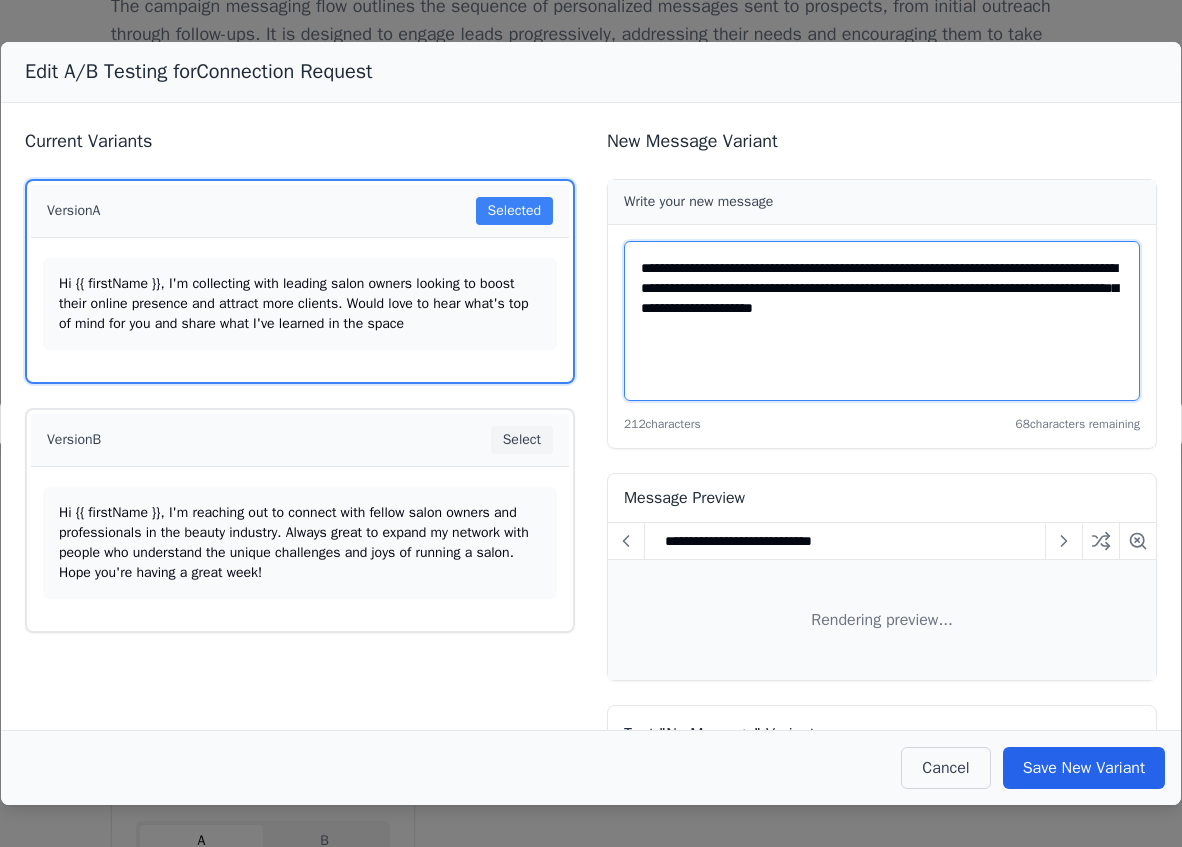 click on "**********" at bounding box center [882, 321] 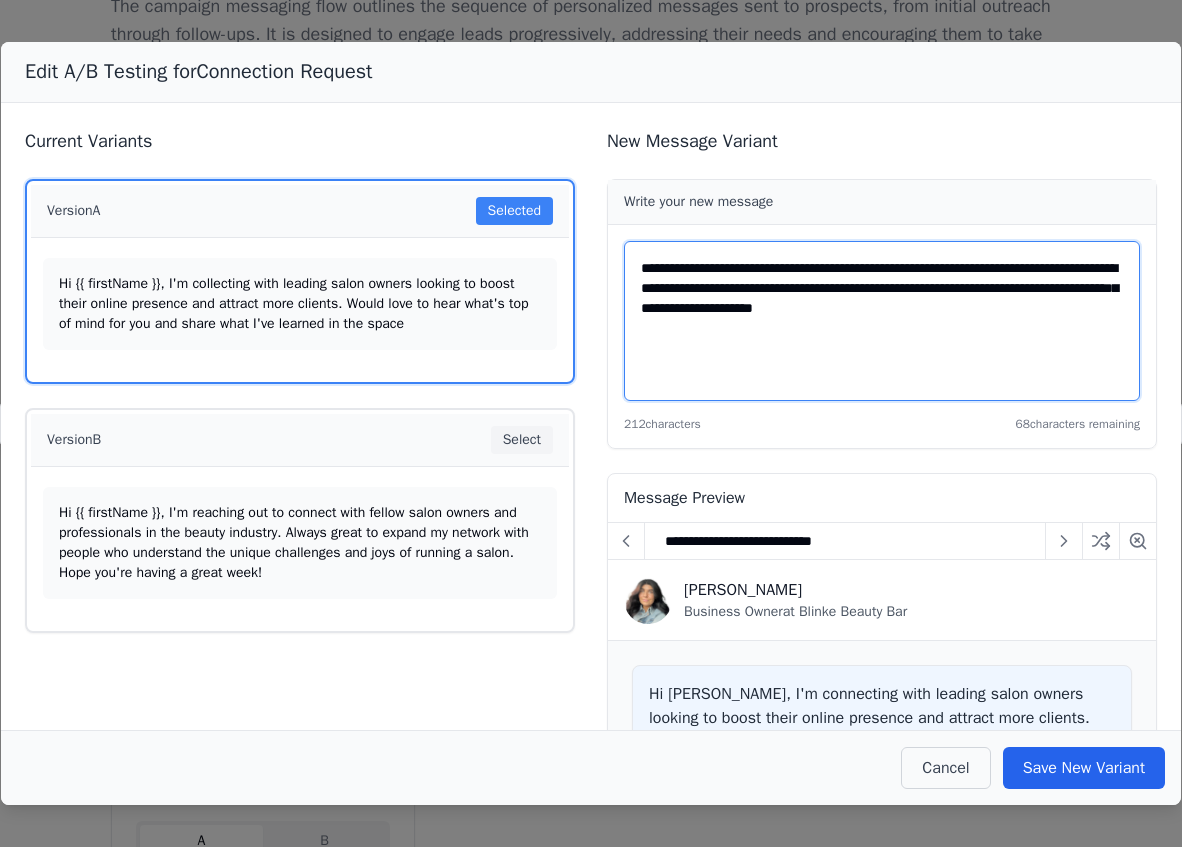 click on "**********" at bounding box center [882, 321] 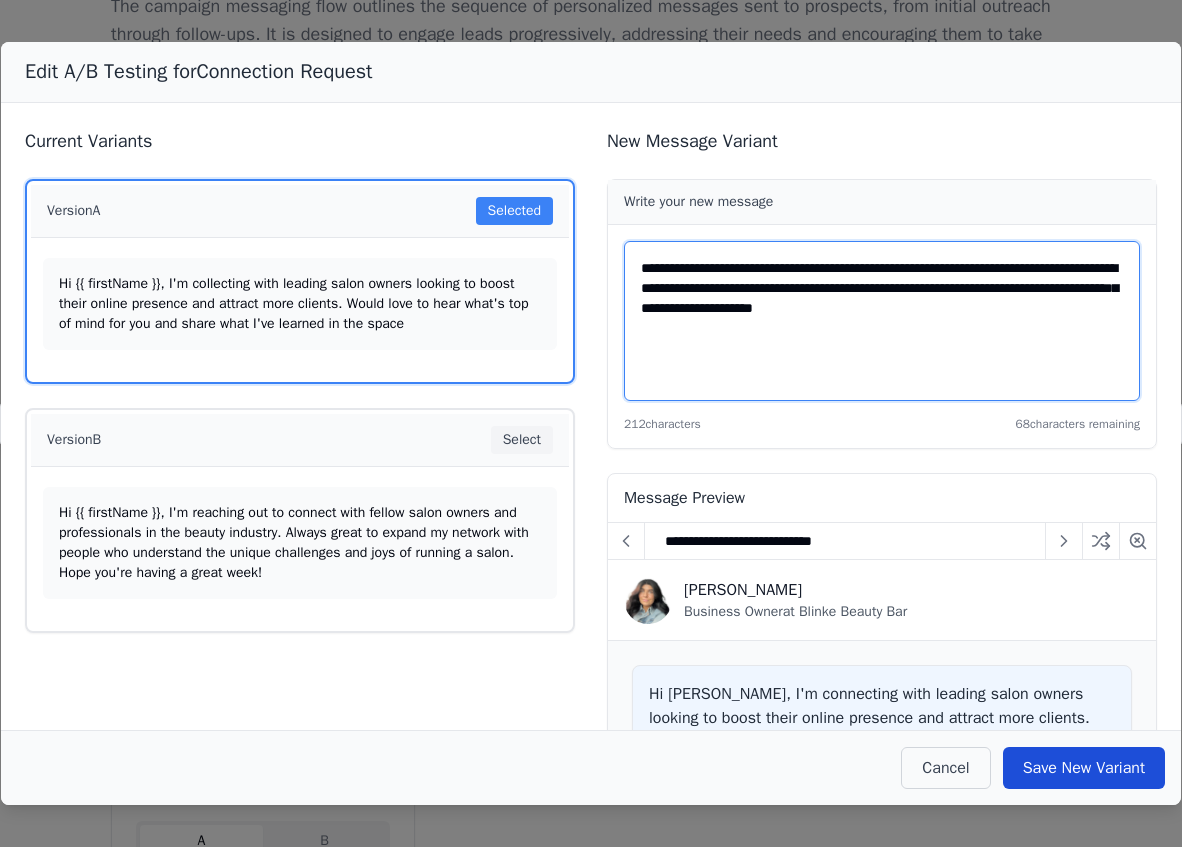 type on "**********" 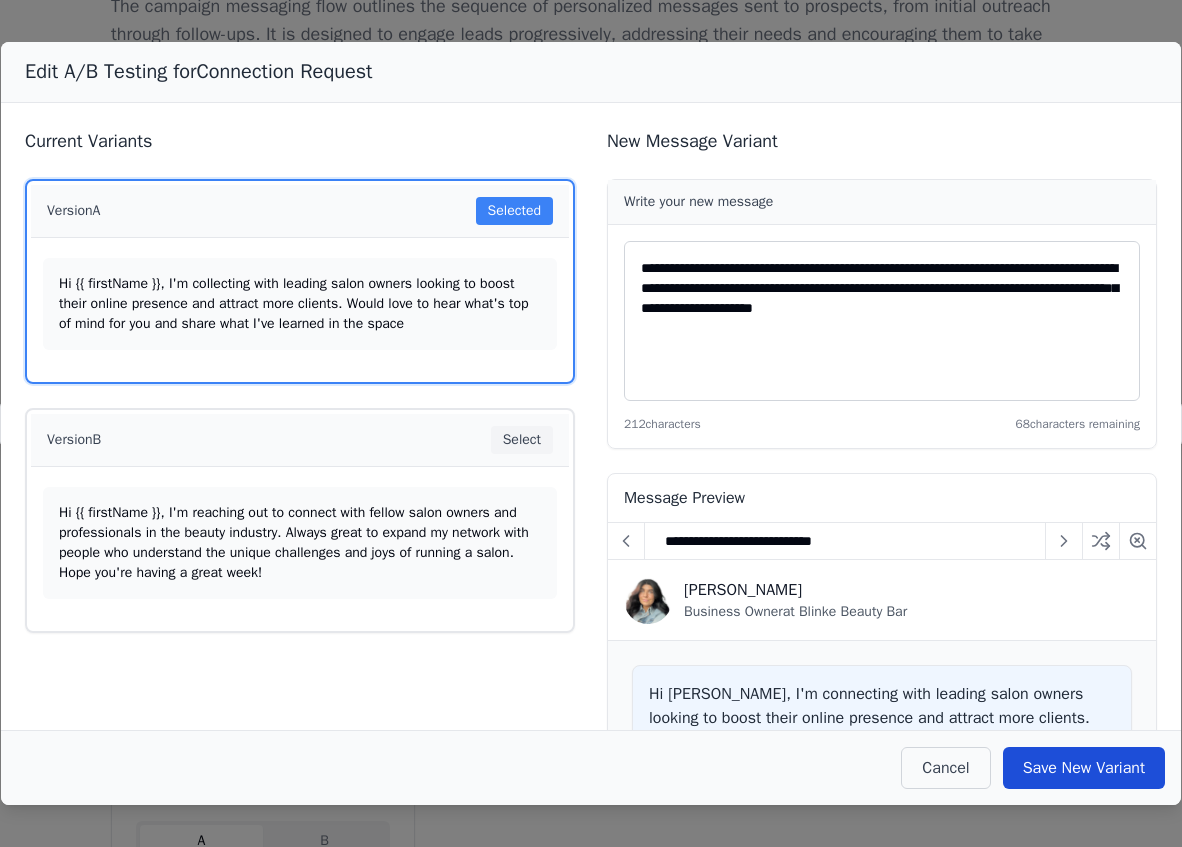click on "Save New Variant" at bounding box center [1084, 768] 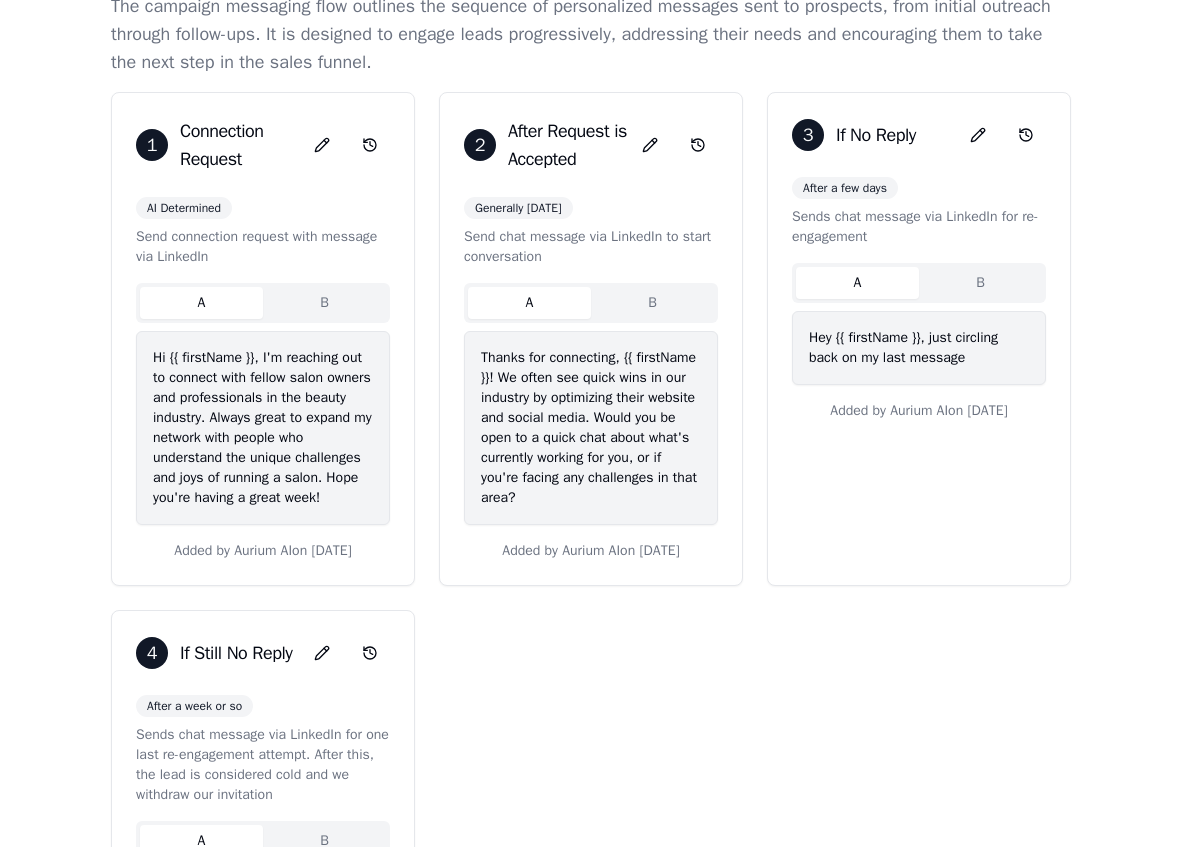 click on "B" at bounding box center (324, 303) 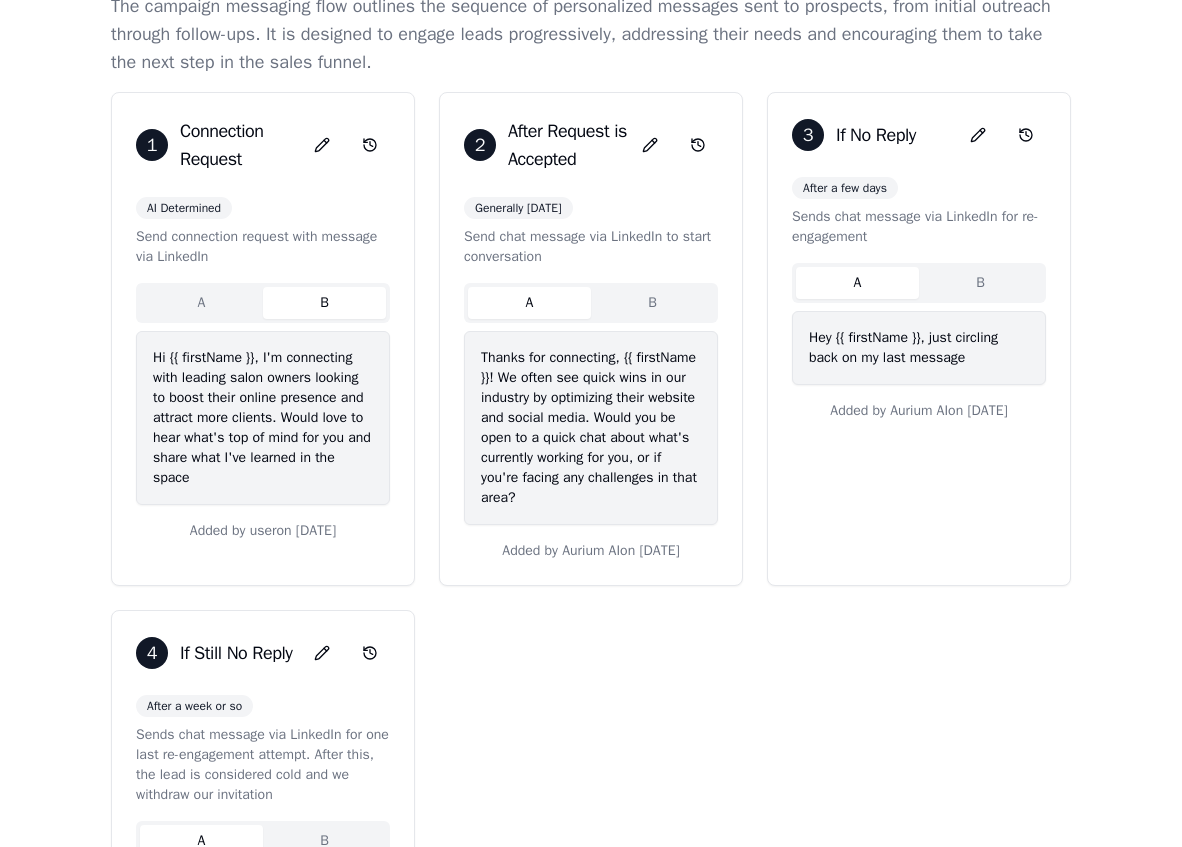 click on "1 Connection Request" at bounding box center [263, 145] 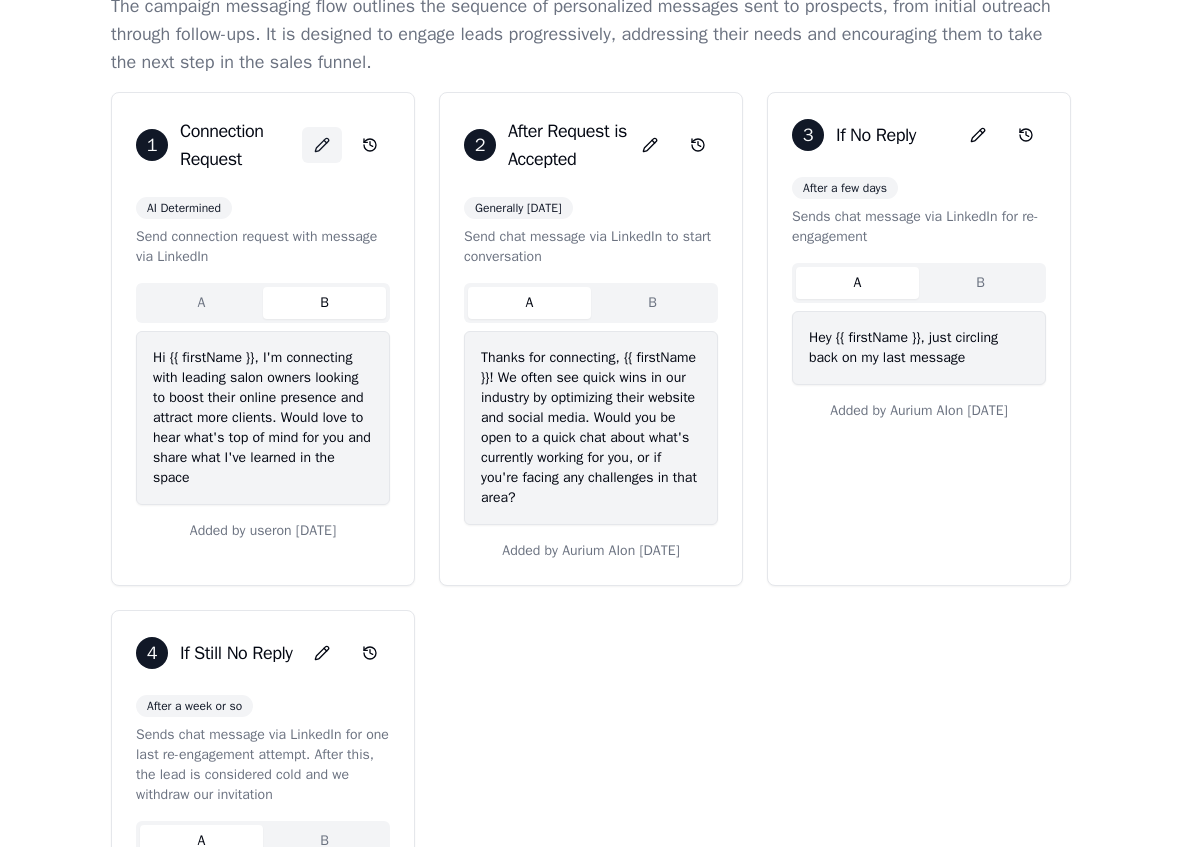 click 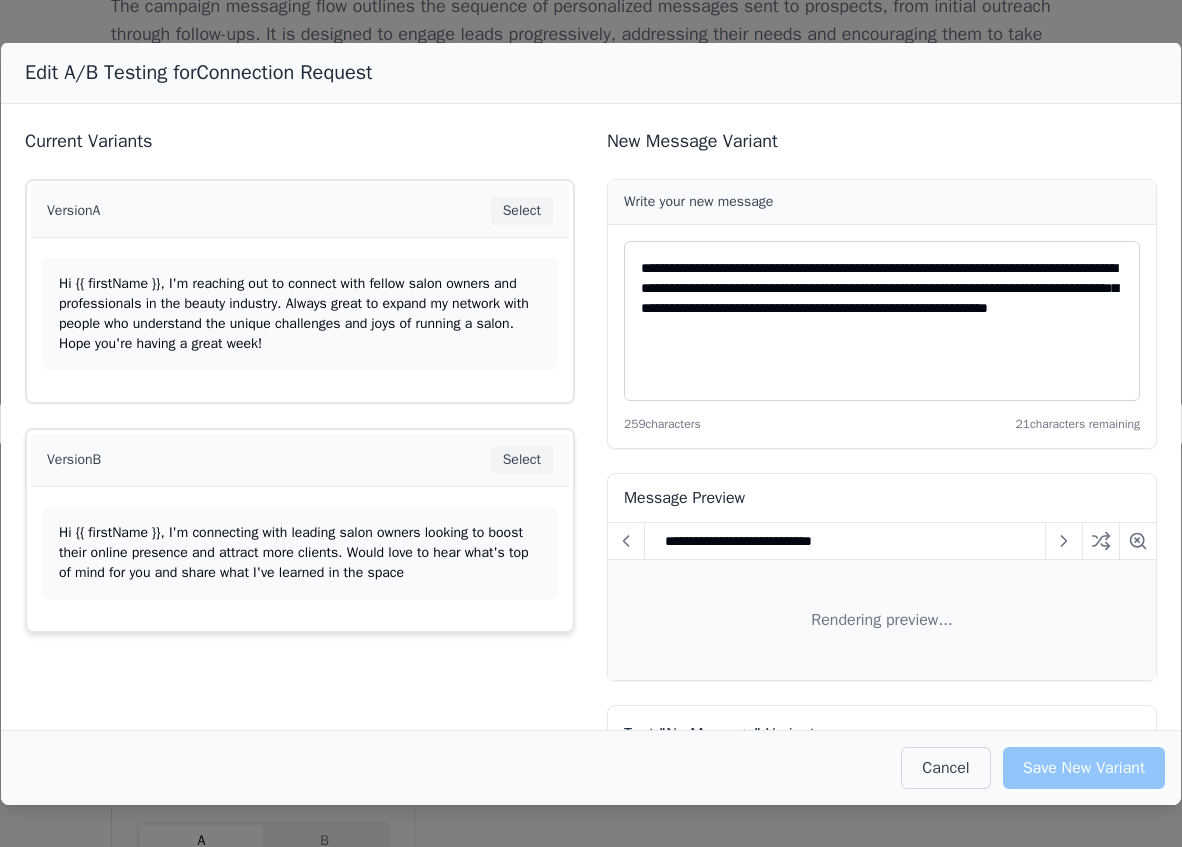 click on "Version  B Select" at bounding box center (300, 460) 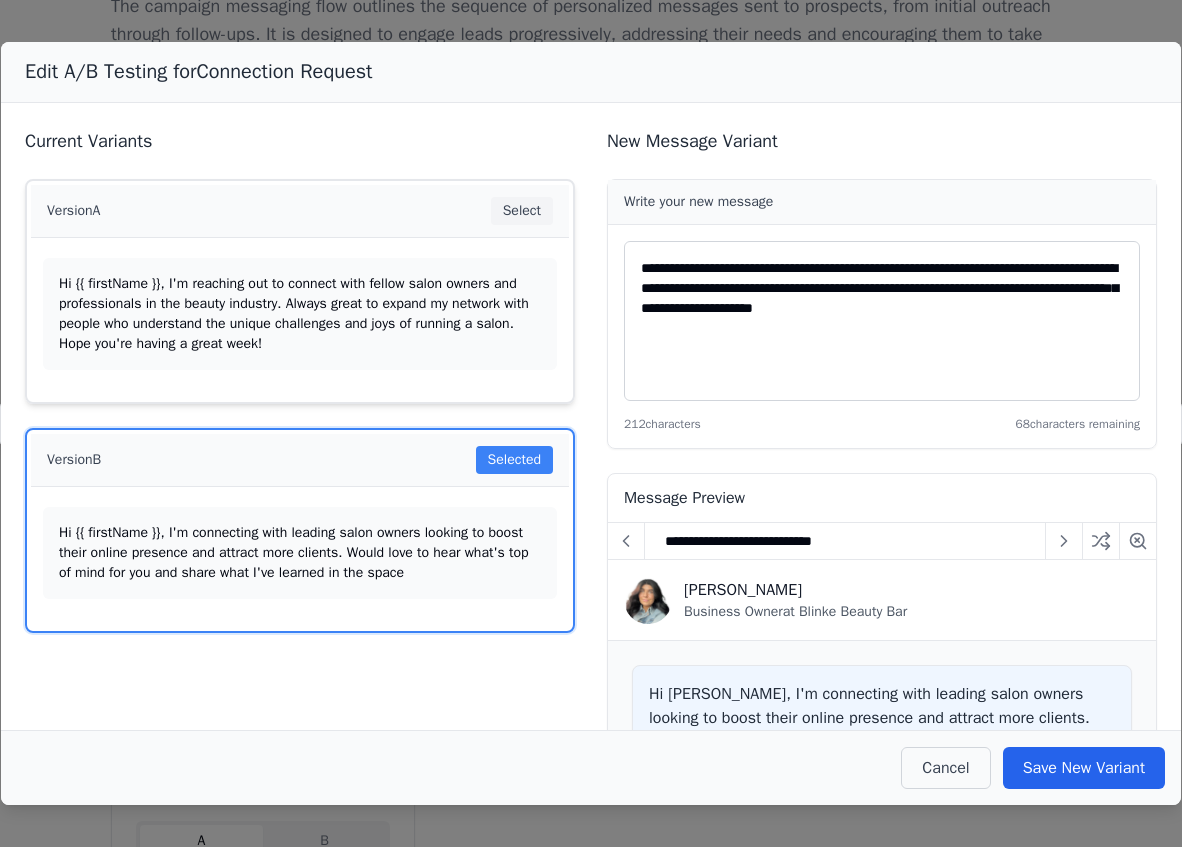click on "Hi {{ firstName }}, I'm reaching out to connect with fellow salon owners and professionals in the beauty industry. Always great to expand my network with people who understand the unique challenges and joys of running a salon. Hope you're having a great week!" at bounding box center (300, 314) 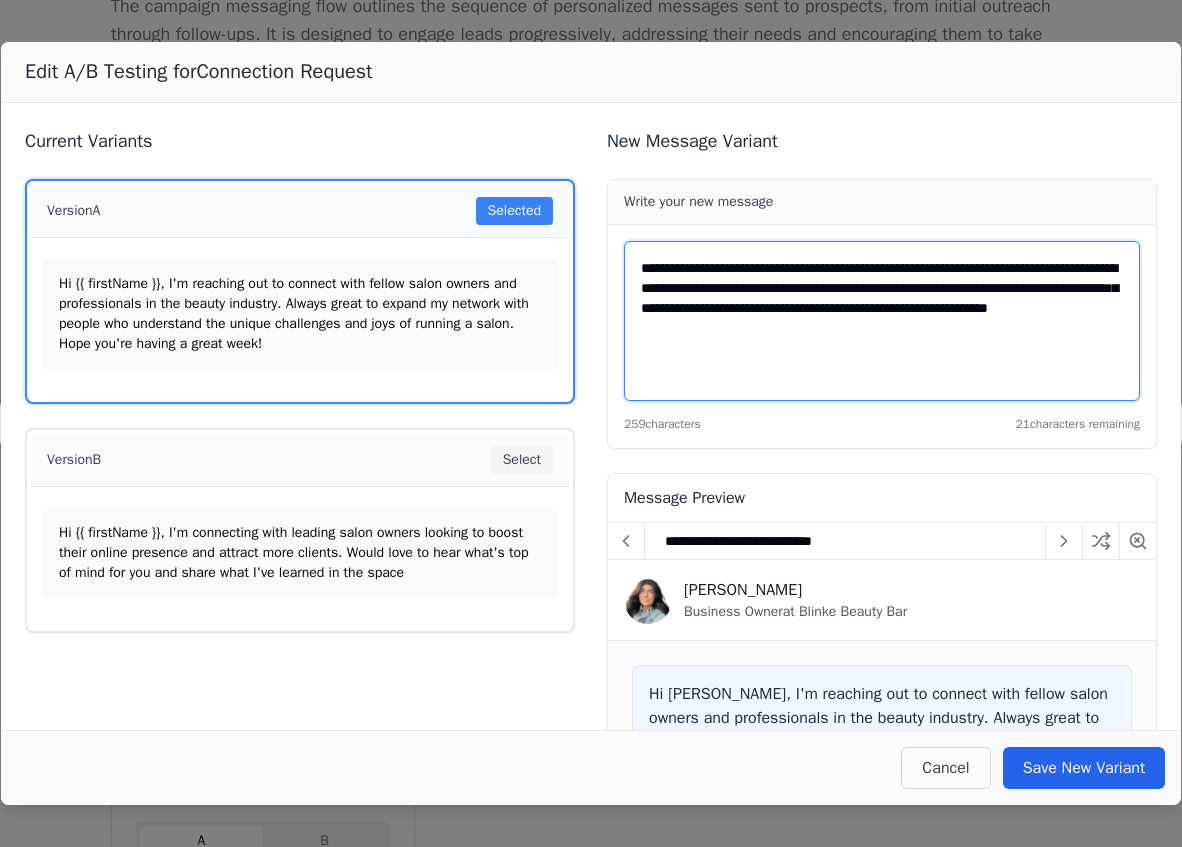 drag, startPoint x: 1005, startPoint y: 273, endPoint x: 980, endPoint y: 273, distance: 25 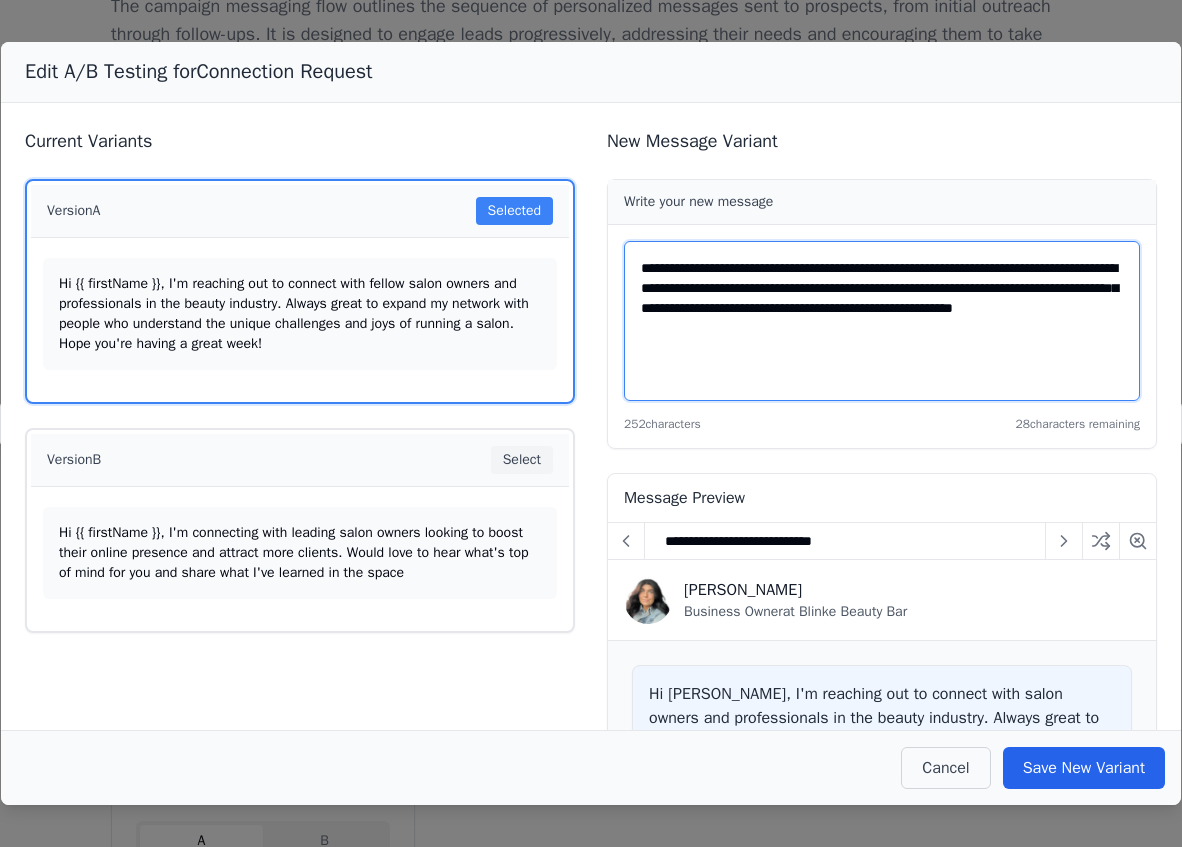 click on "**********" at bounding box center (882, 321) 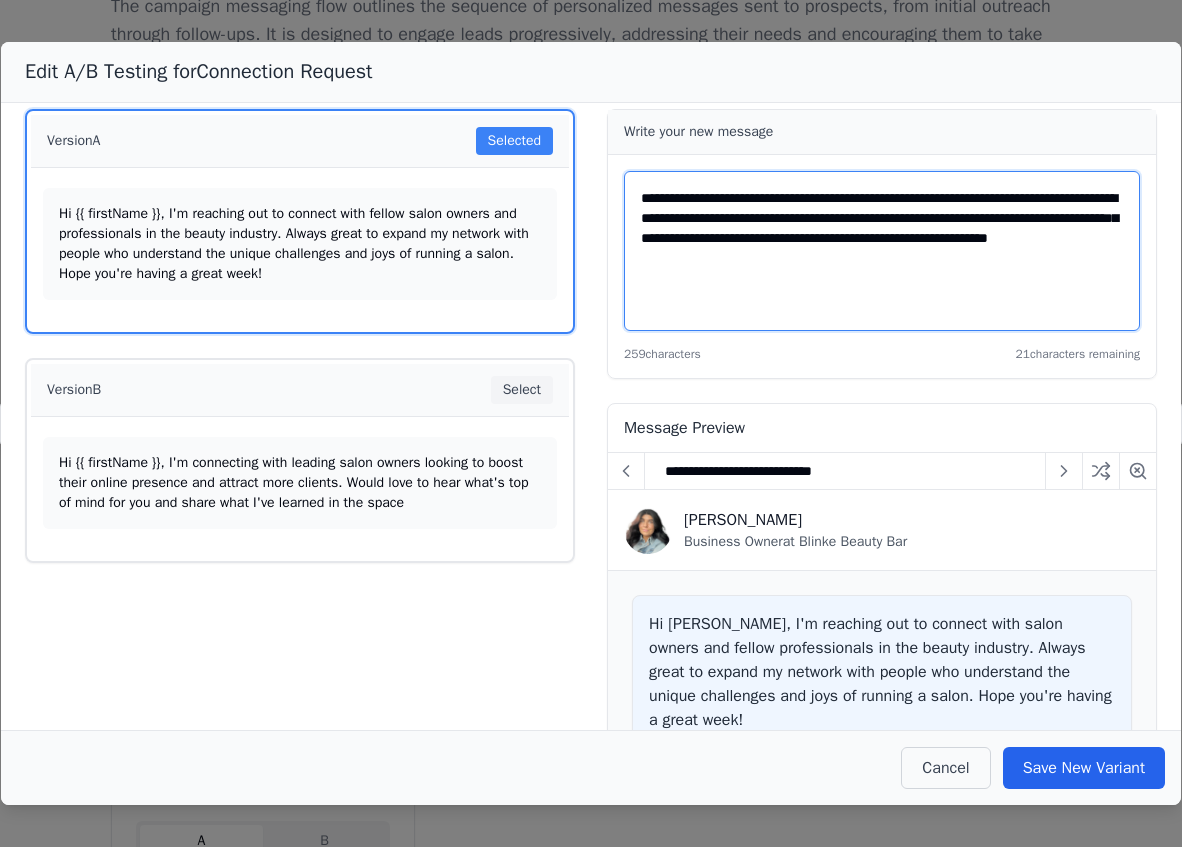 scroll, scrollTop: 116, scrollLeft: 0, axis: vertical 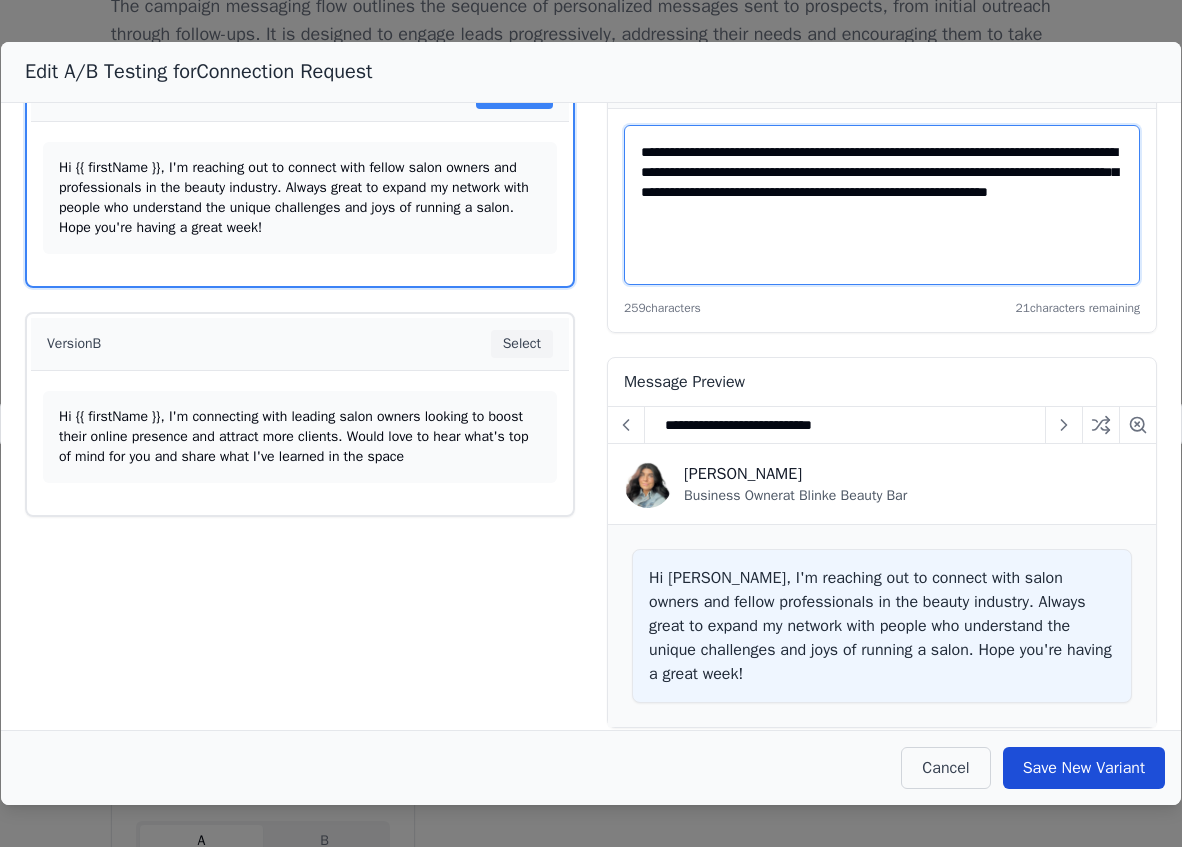 type on "**********" 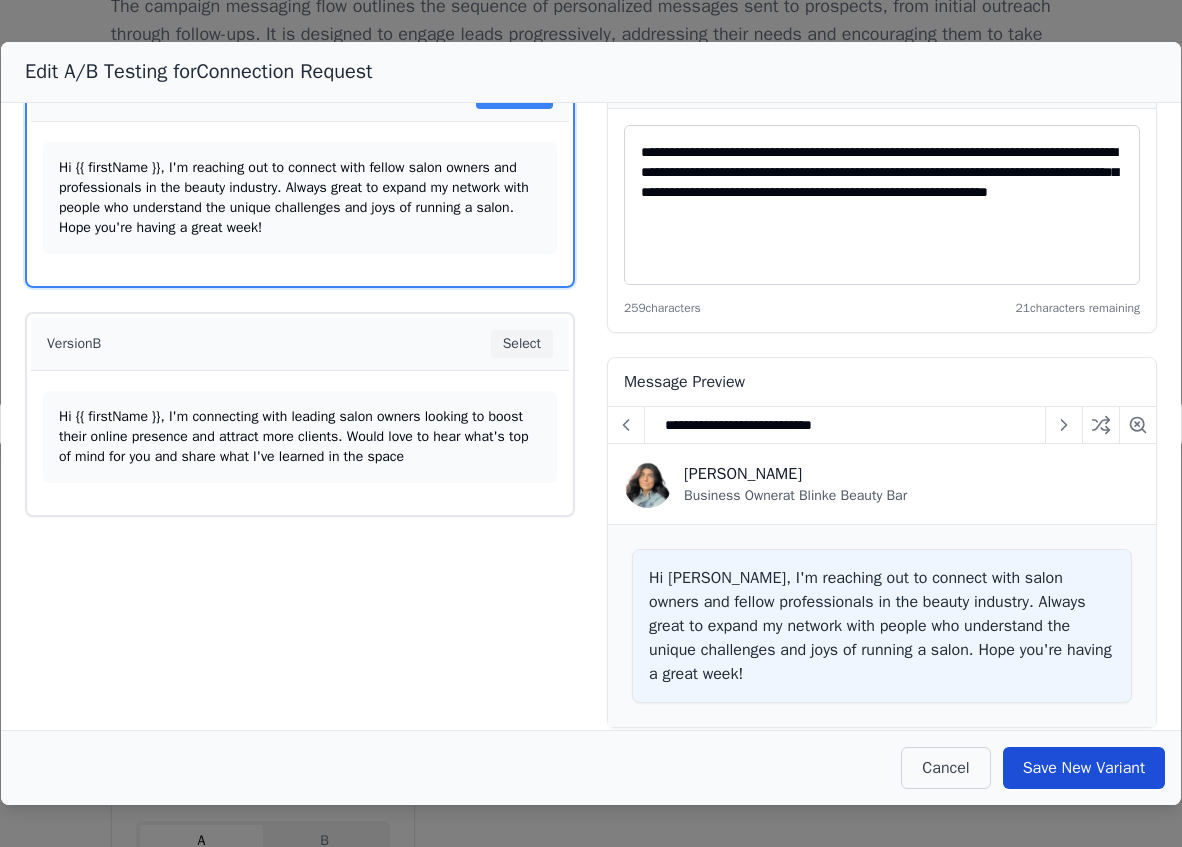 click on "Save New Variant" at bounding box center [1084, 768] 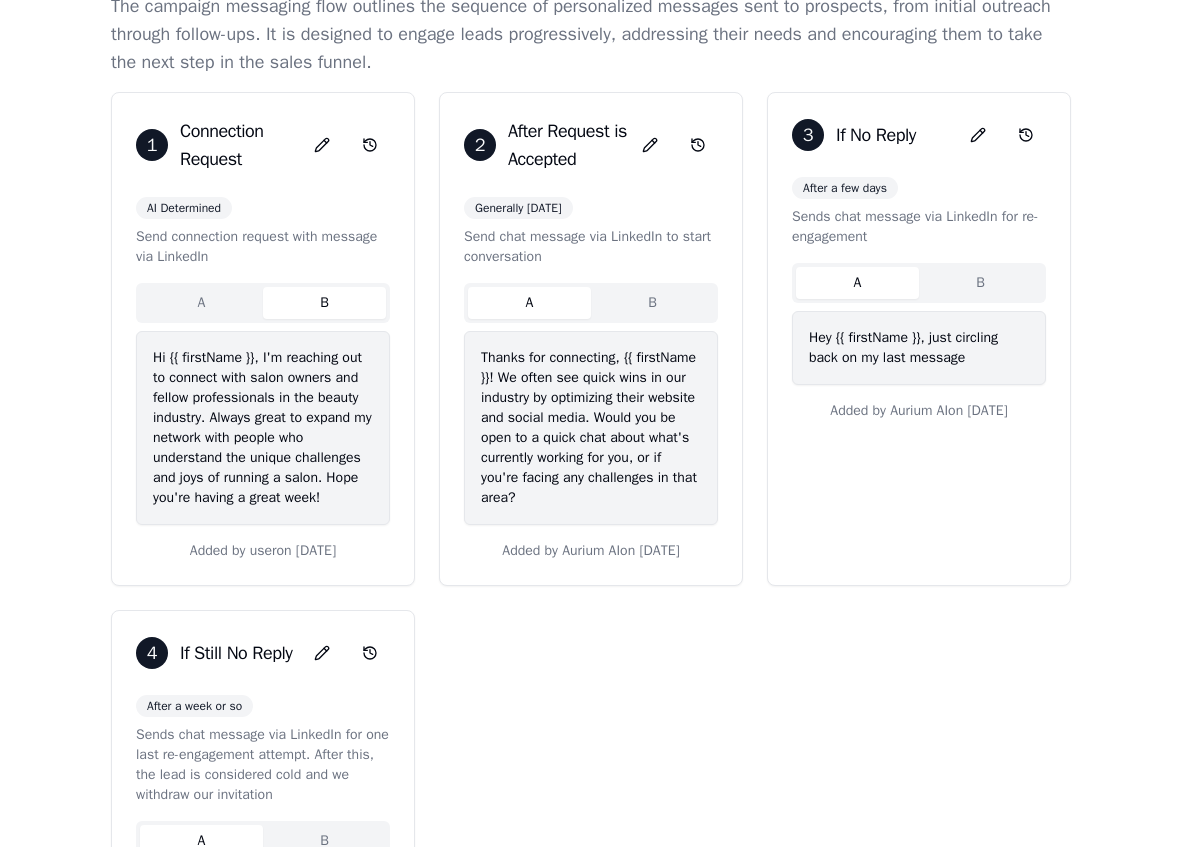 click on "B" at bounding box center [980, 283] 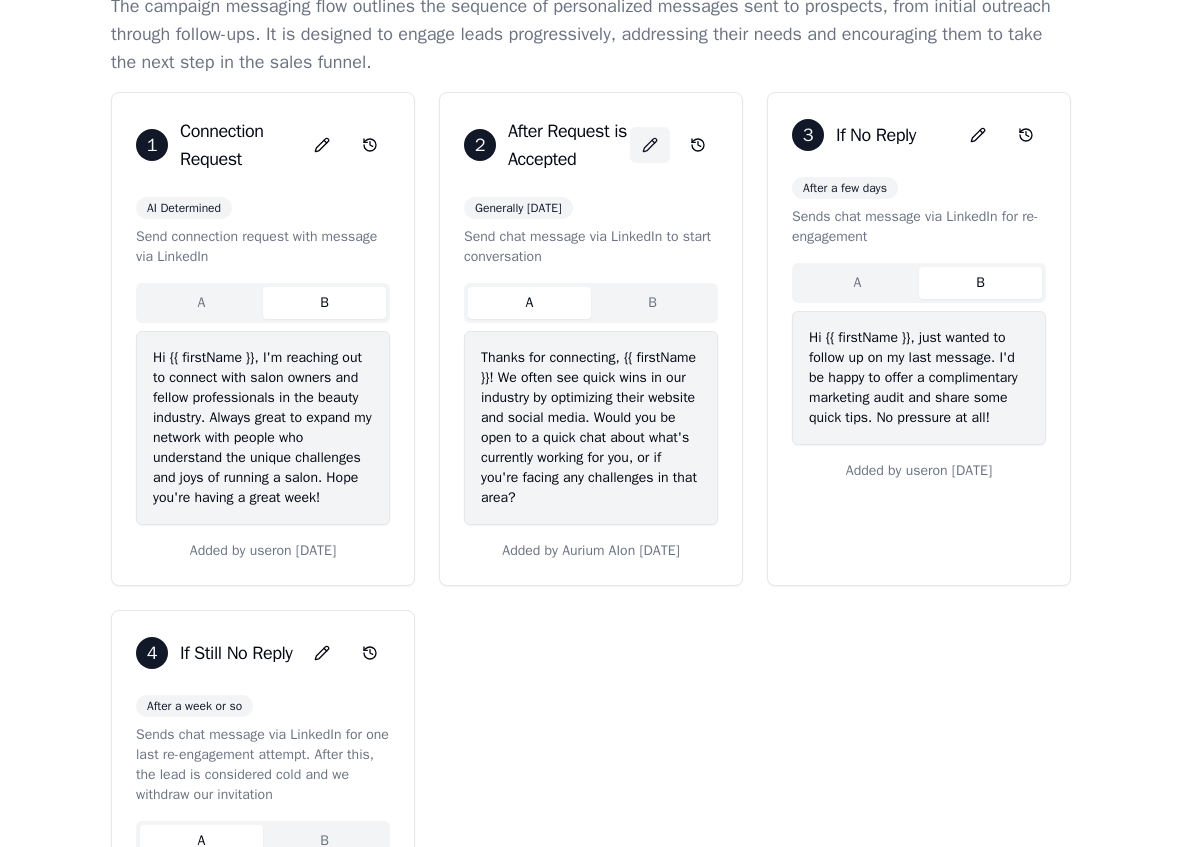 click 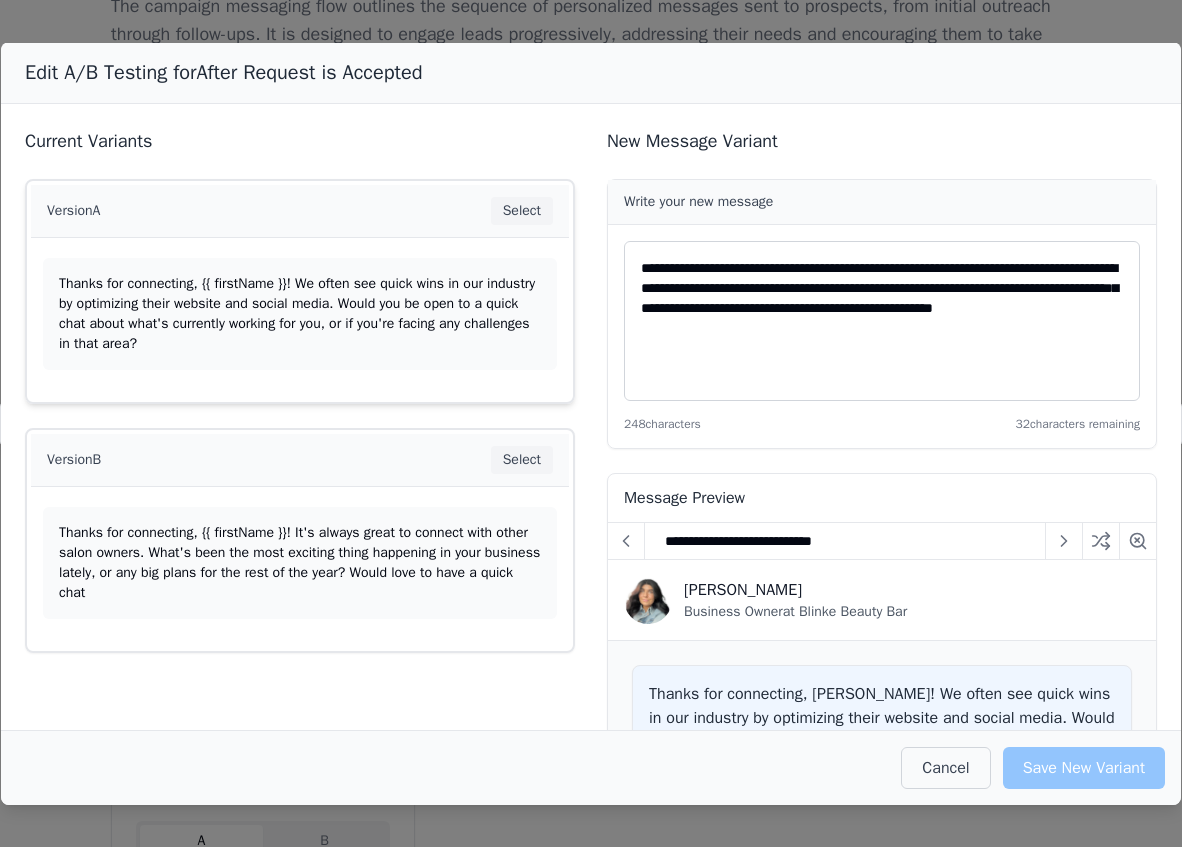 click on "Thanks for connecting, {{ firstName }}! We often see quick wins in our industry by optimizing their website and social media. Would you be open to a quick chat about what's currently working for you, or if you're facing any challenges in that area?" at bounding box center [300, 314] 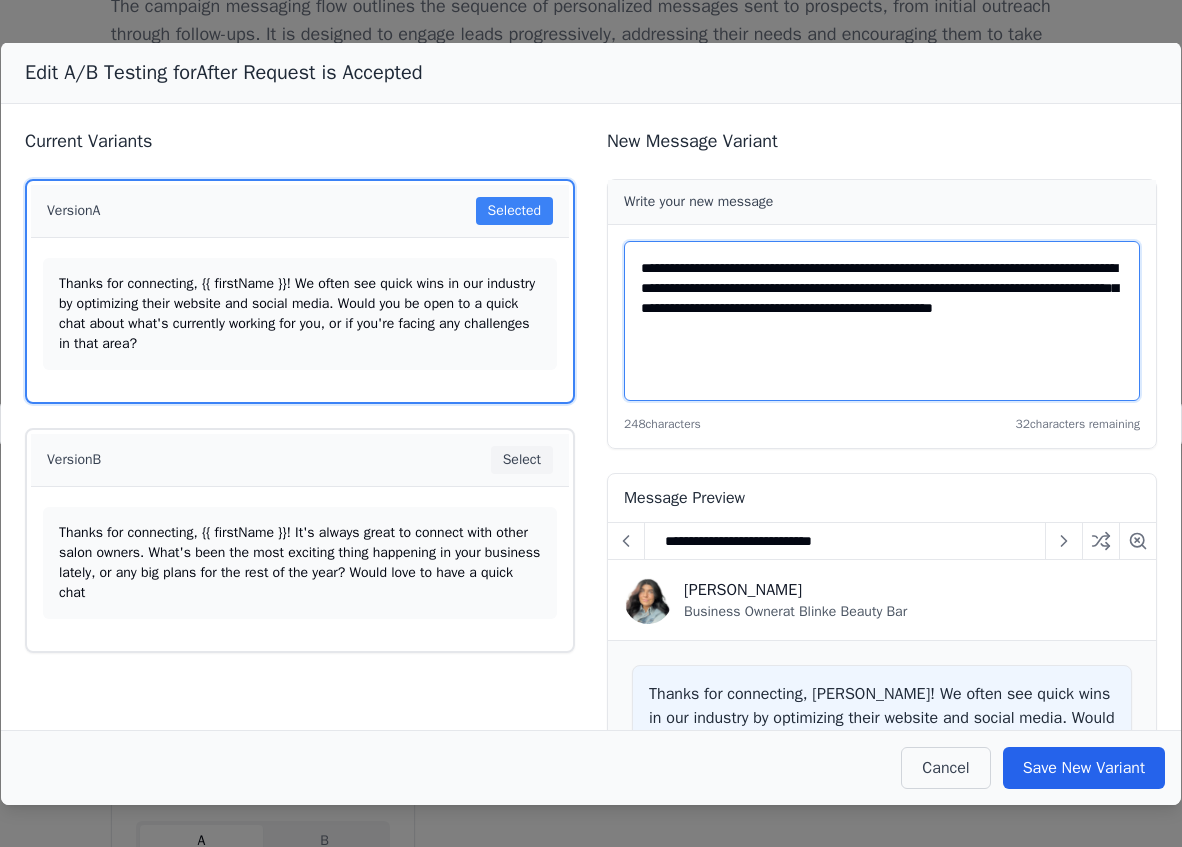click on "**********" at bounding box center [882, 321] 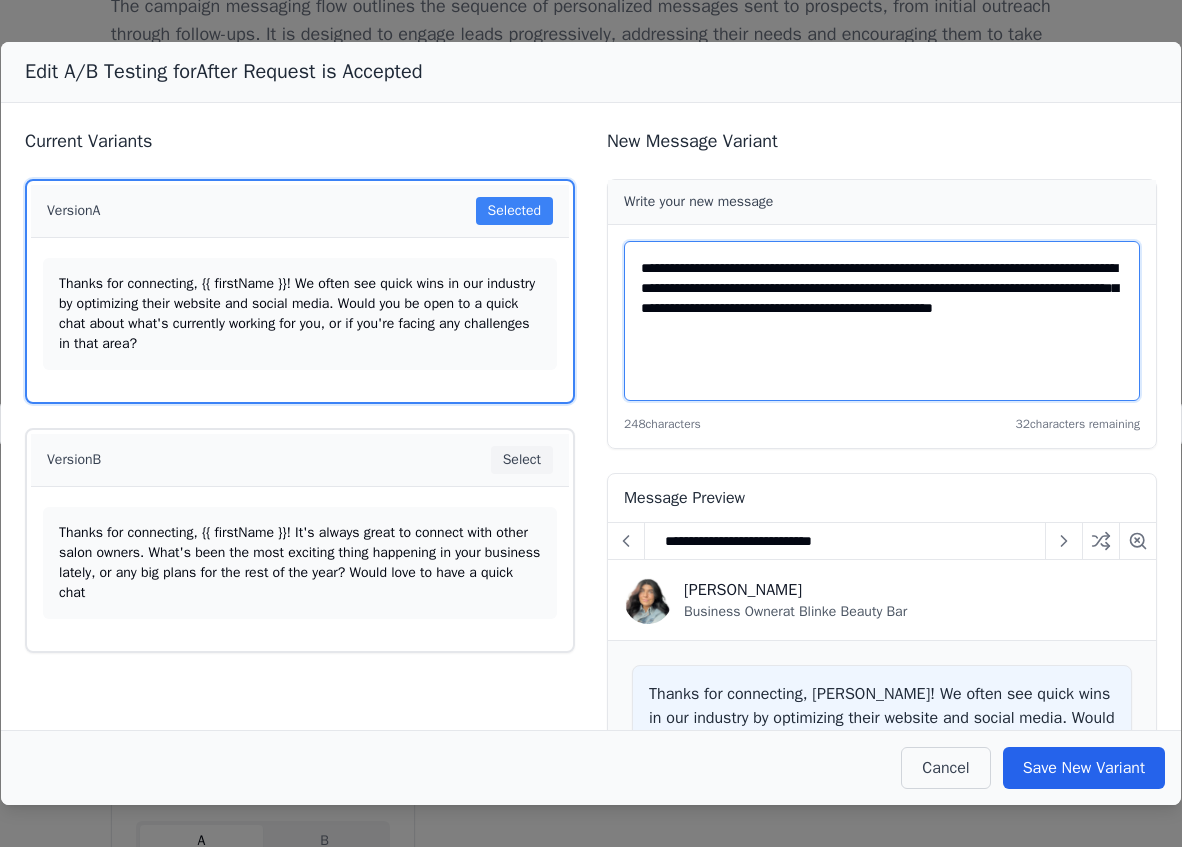 drag, startPoint x: 692, startPoint y: 285, endPoint x: 1053, endPoint y: 263, distance: 361.66974 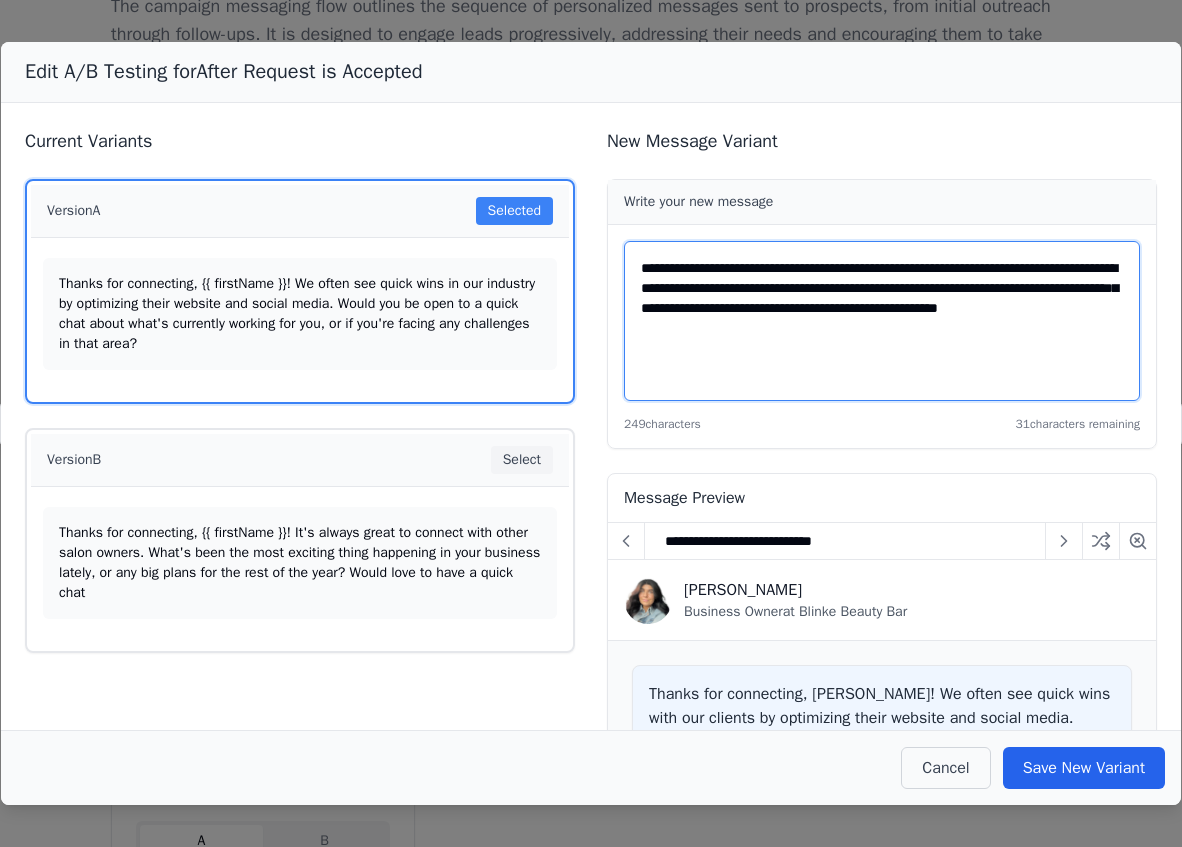 click on "**********" at bounding box center (882, 321) 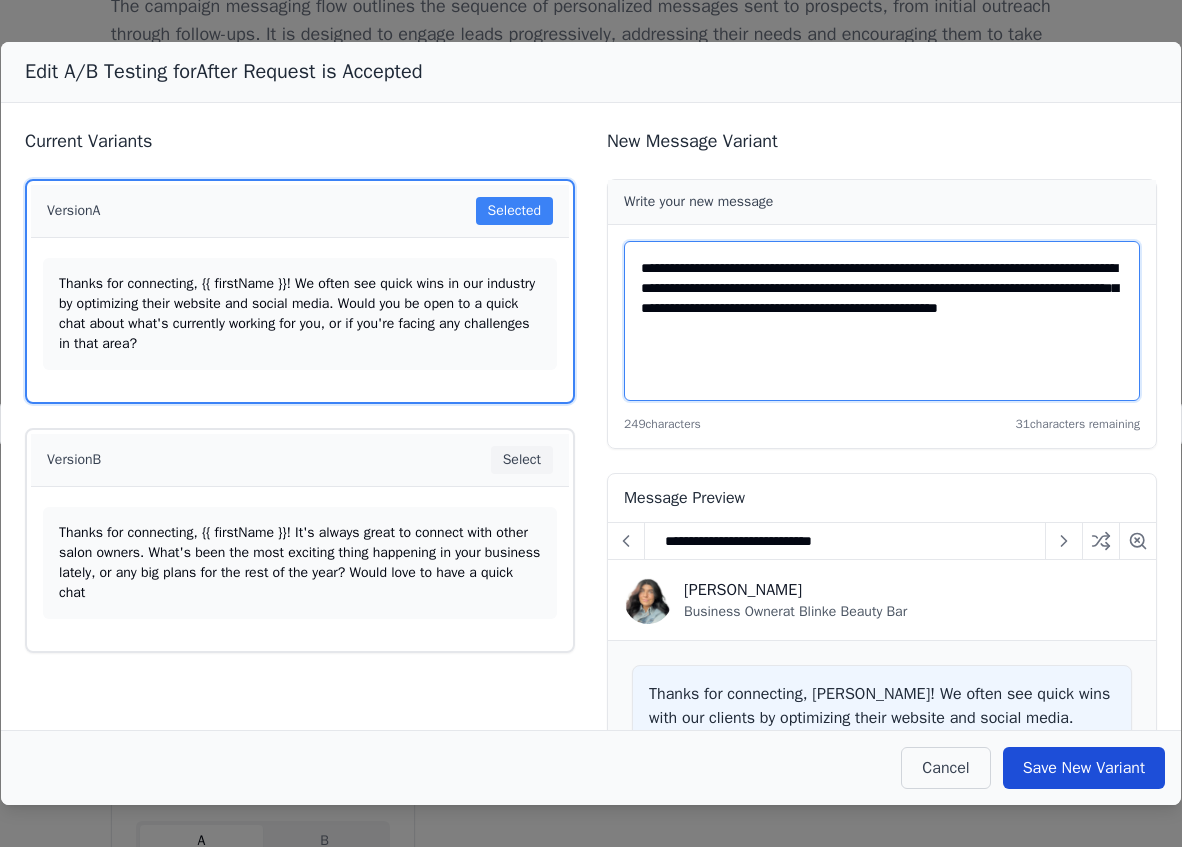type on "**********" 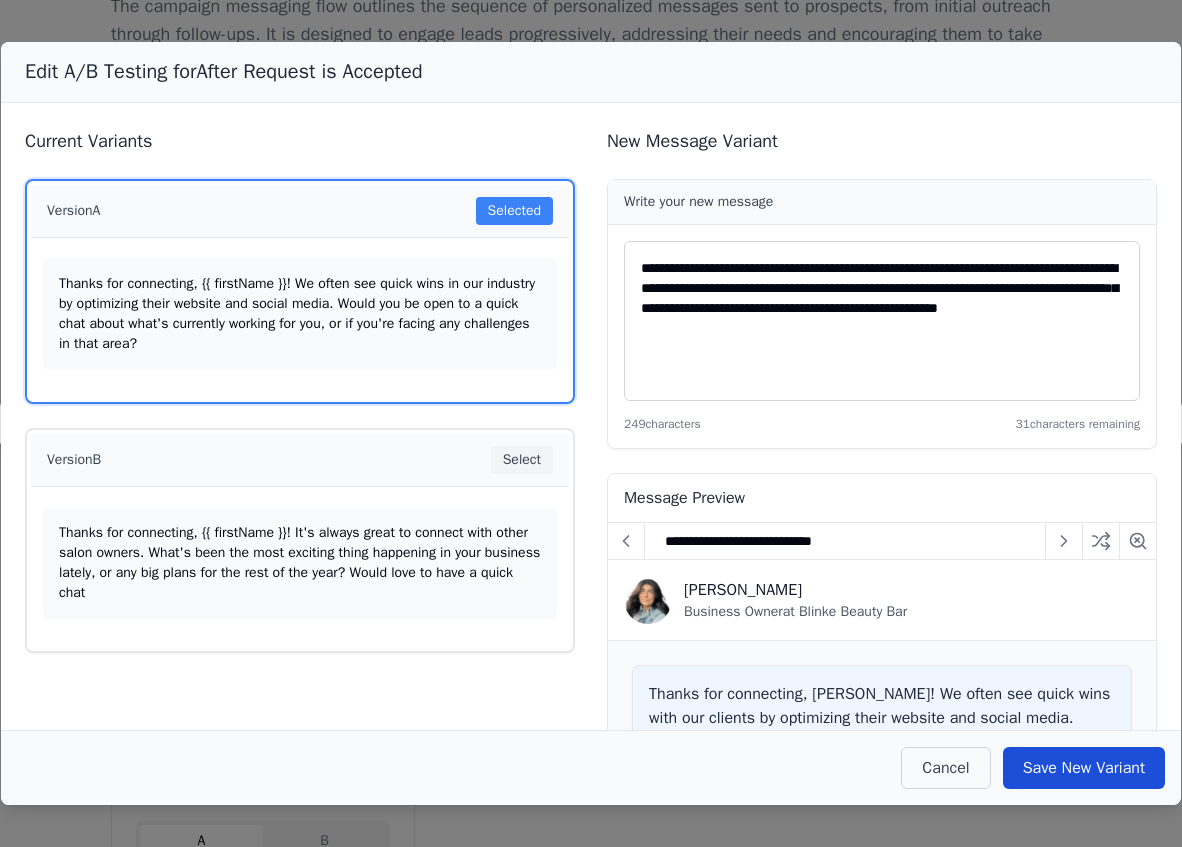 click on "Save New Variant" at bounding box center [1084, 768] 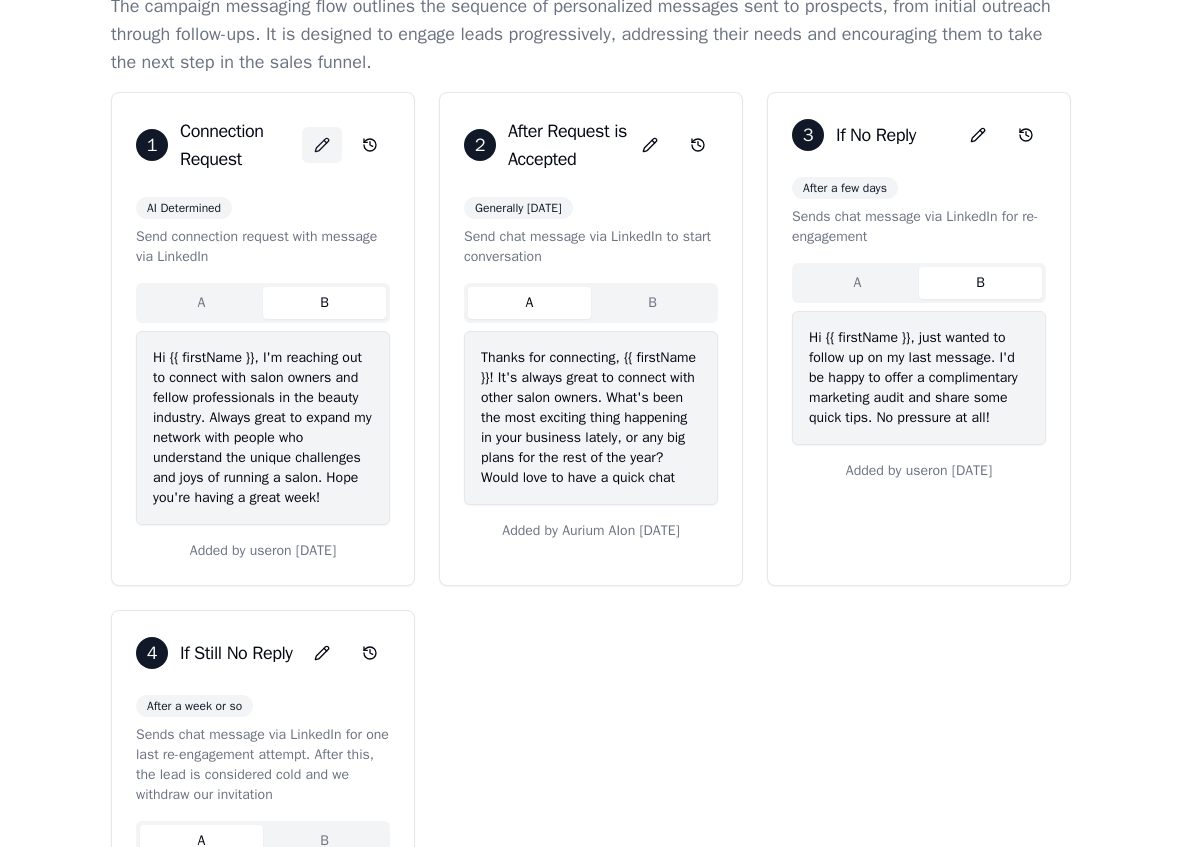 click 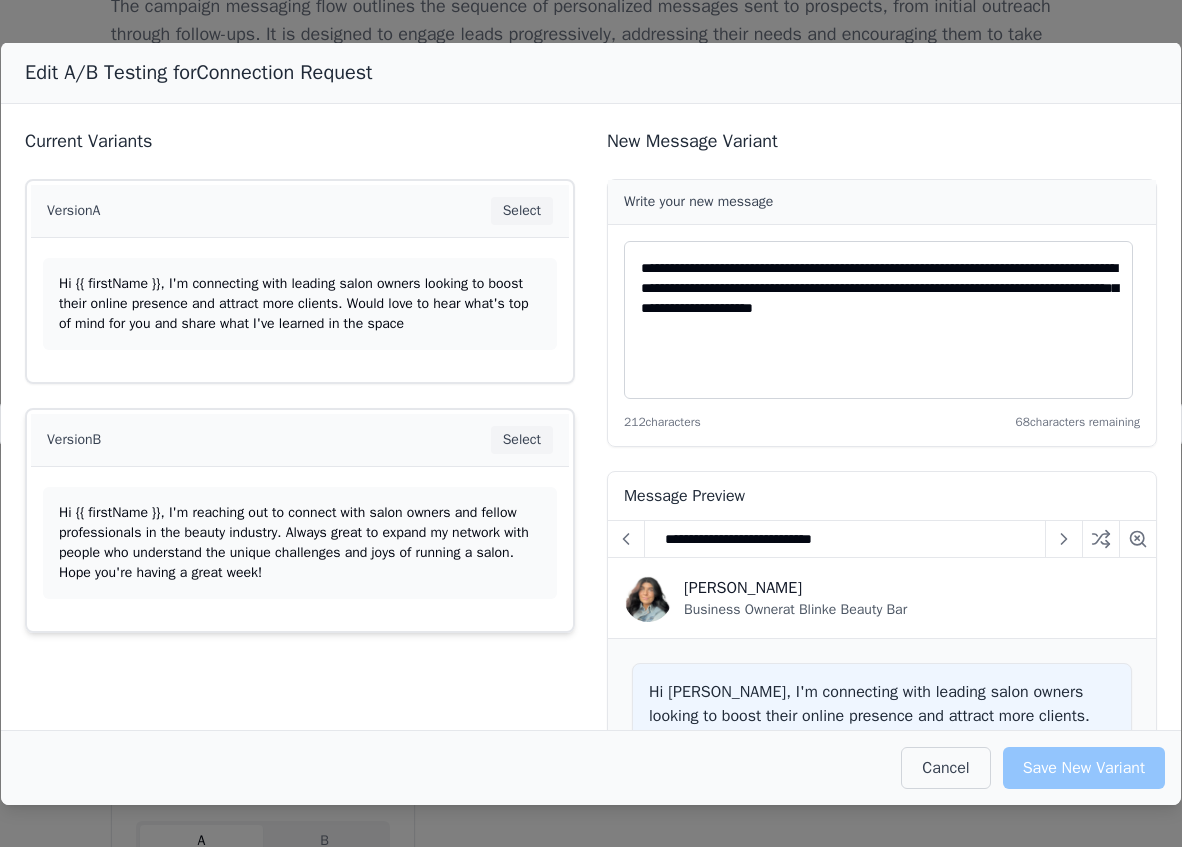 click on "Hi {{ firstName }}, I'm reaching out to connect with salon owners and fellow professionals in the beauty industry. Always great to expand my network with people who understand the unique challenges and joys of running a salon. Hope you're having a great week!" at bounding box center [300, 543] 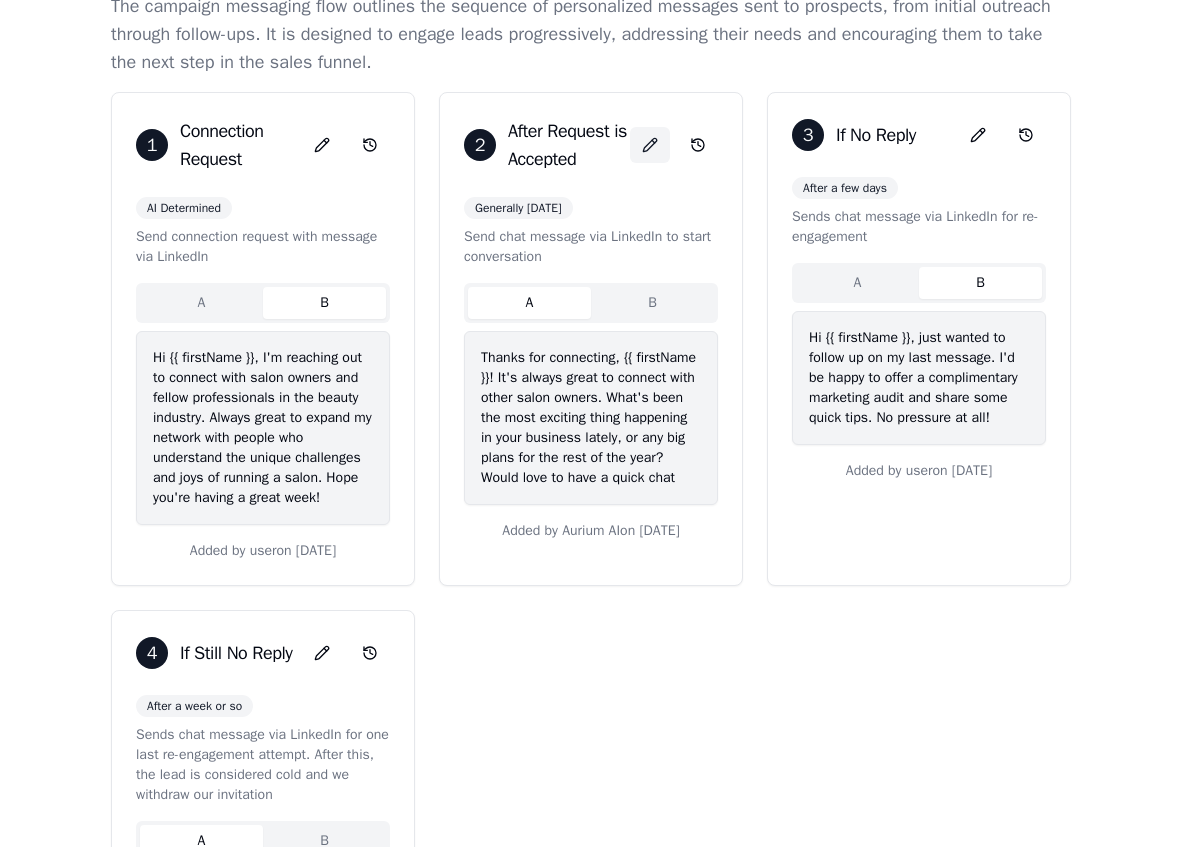 click at bounding box center (650, 145) 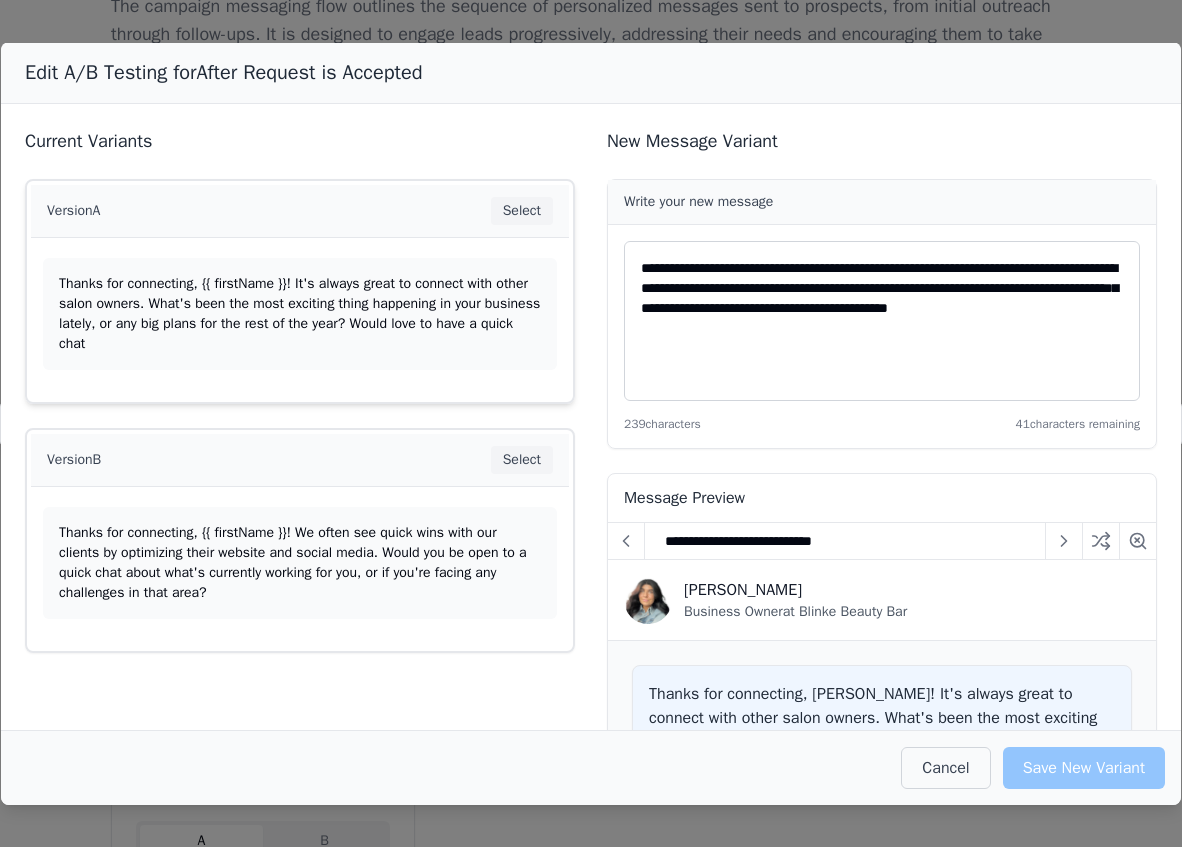 click on "Thanks for connecting, {{ firstName }}! It's always great to connect with other salon owners. What's been the most exciting thing happening in your business lately, or any big plans for the rest of the year? Would love to have a quick chat" at bounding box center [300, 314] 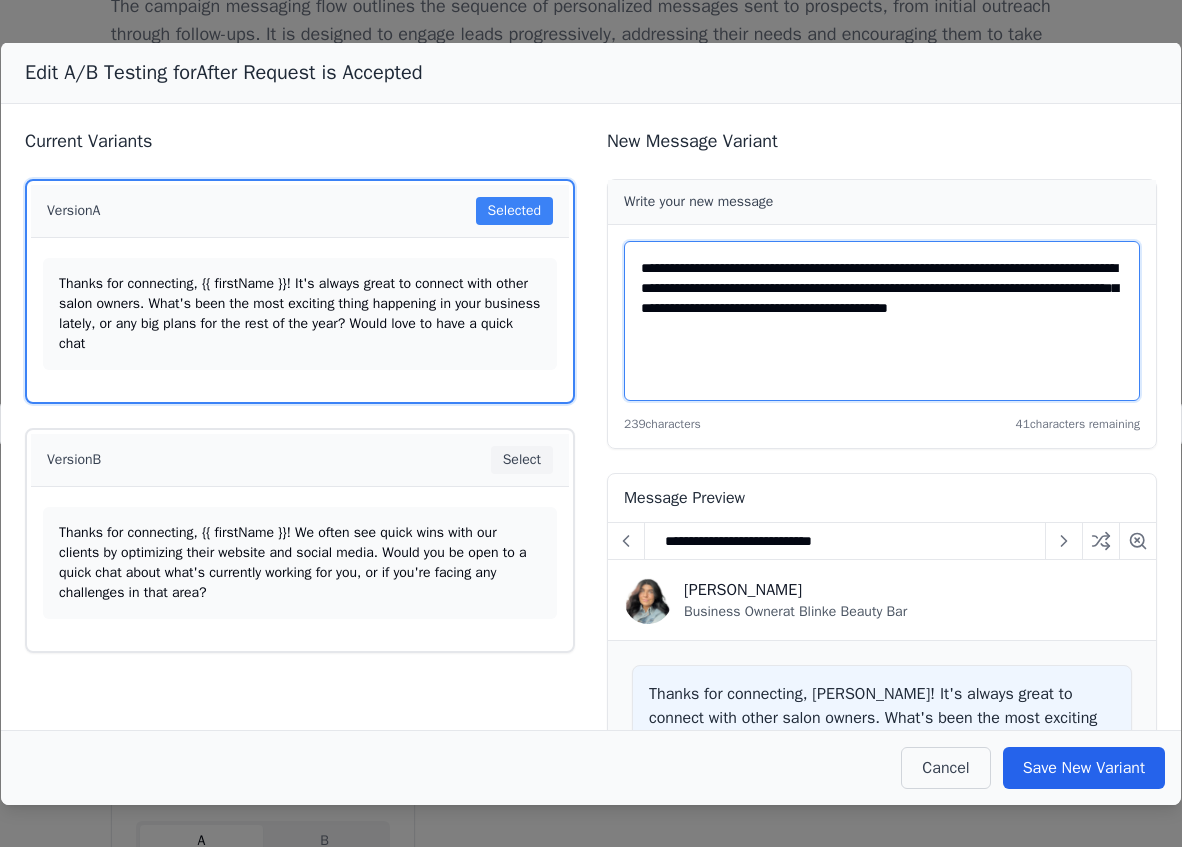 click on "**********" at bounding box center [882, 321] 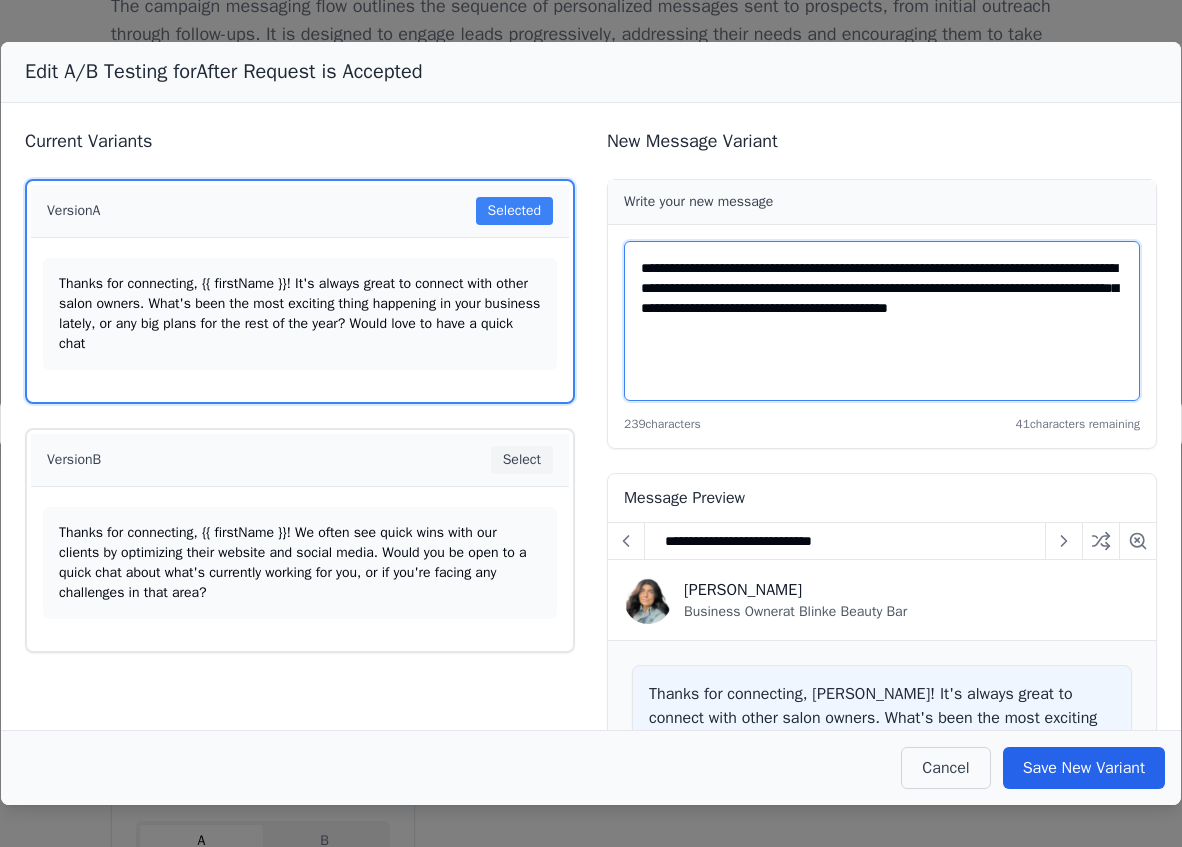 drag, startPoint x: 677, startPoint y: 288, endPoint x: 643, endPoint y: 288, distance: 34 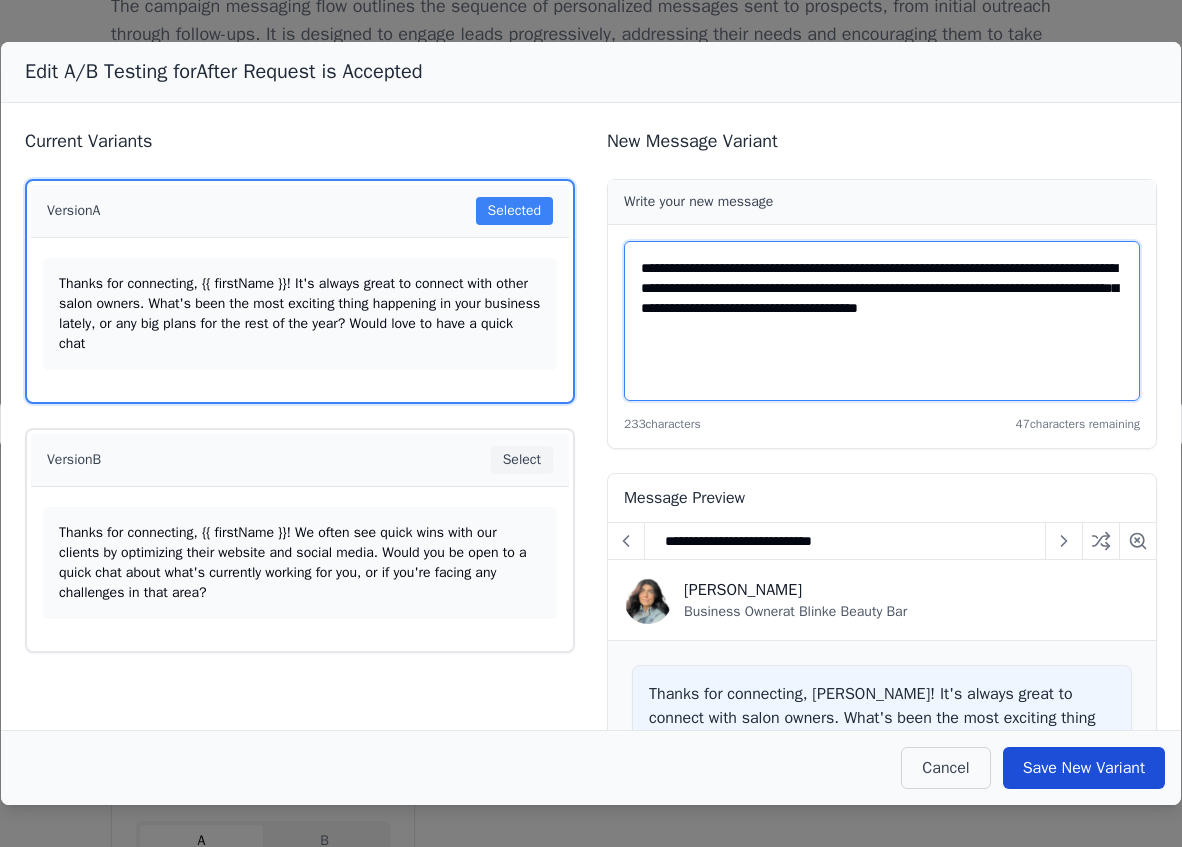 type on "**********" 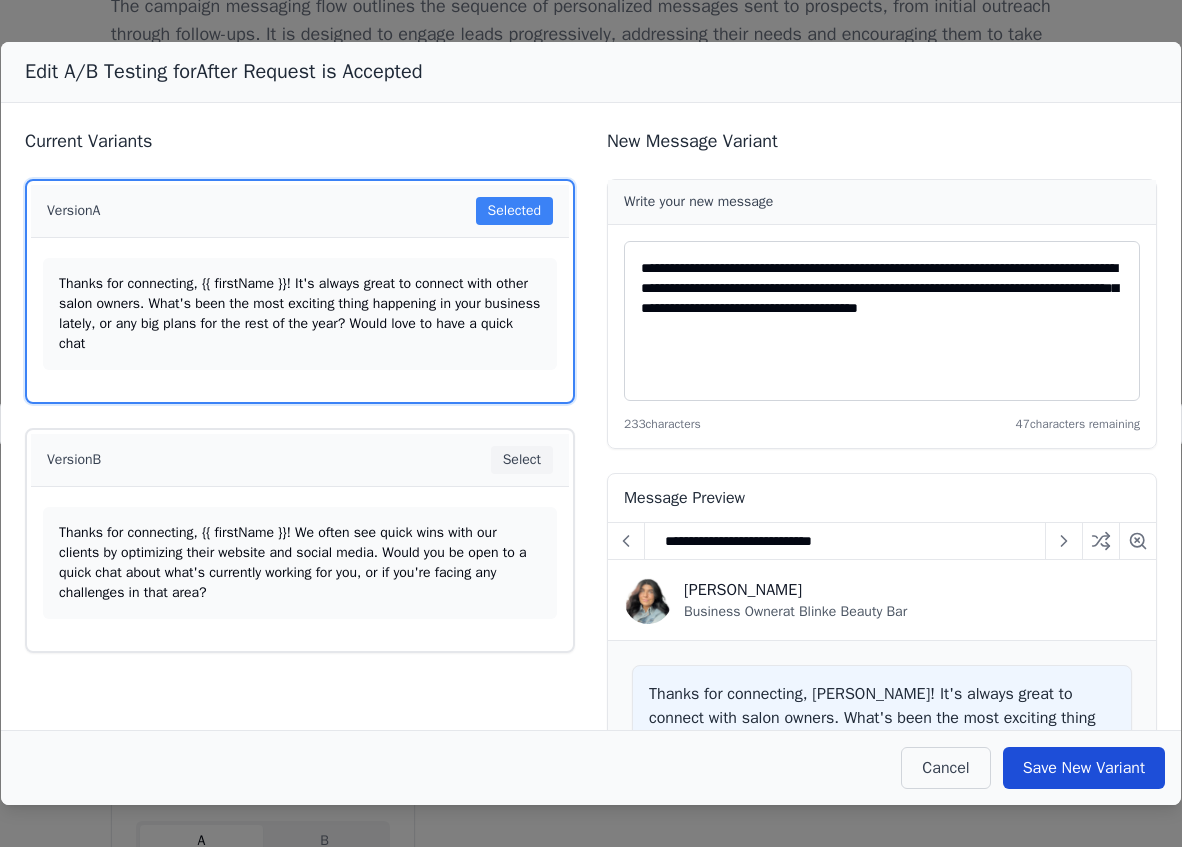 click on "Save New Variant" at bounding box center (1084, 768) 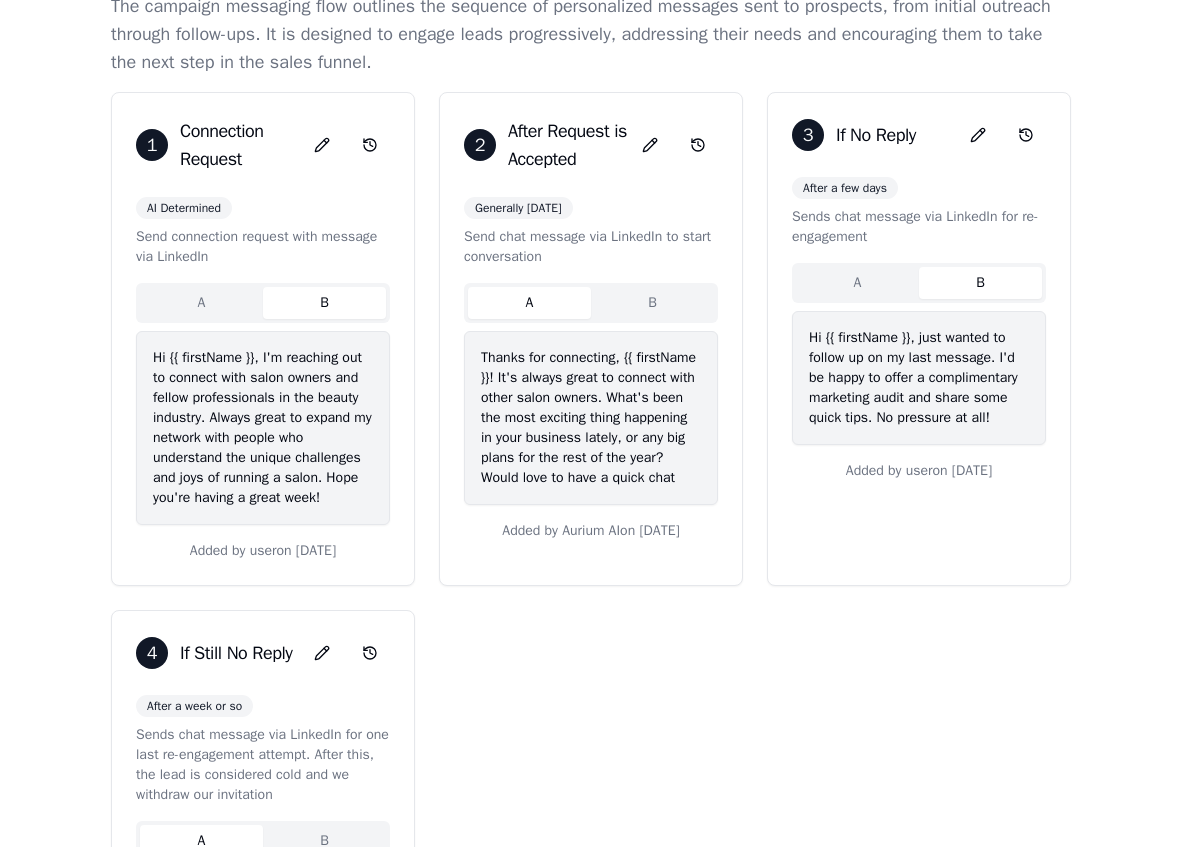 click on "B" at bounding box center (652, 303) 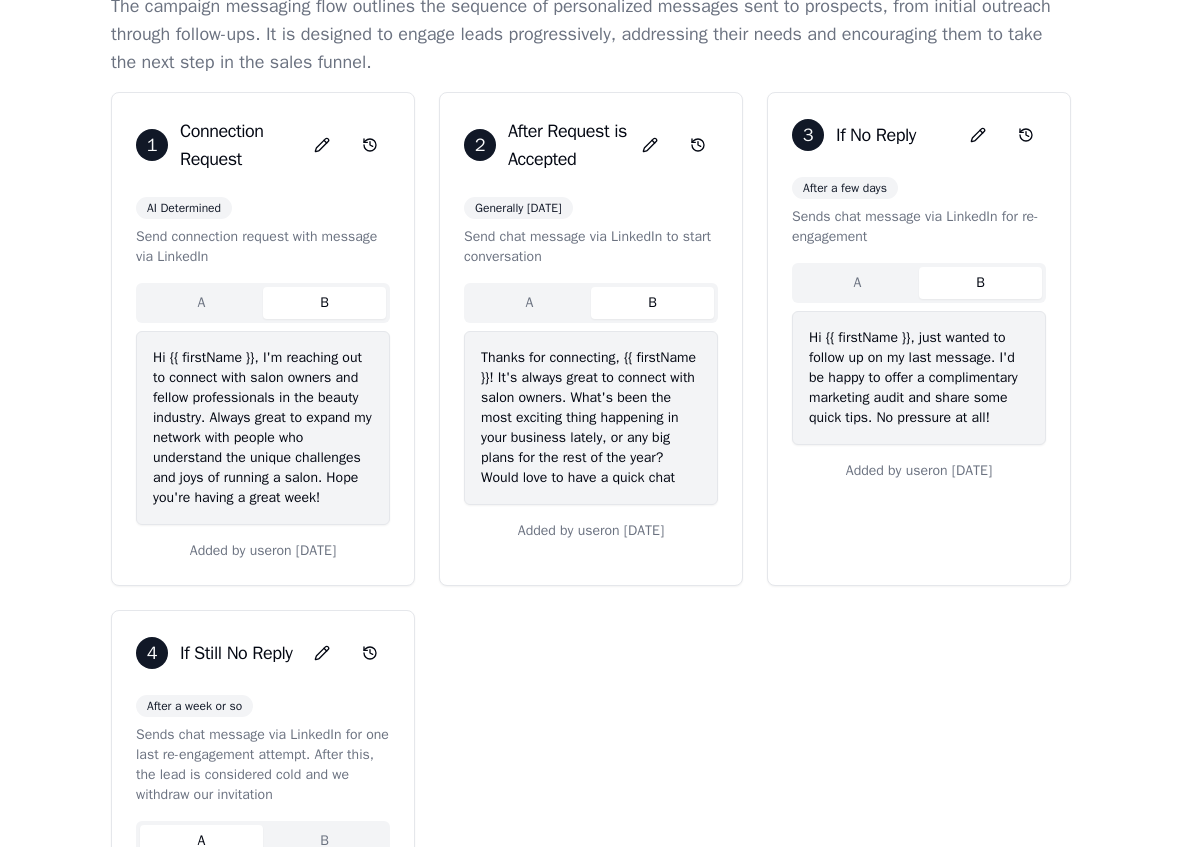 click on "A" at bounding box center [529, 303] 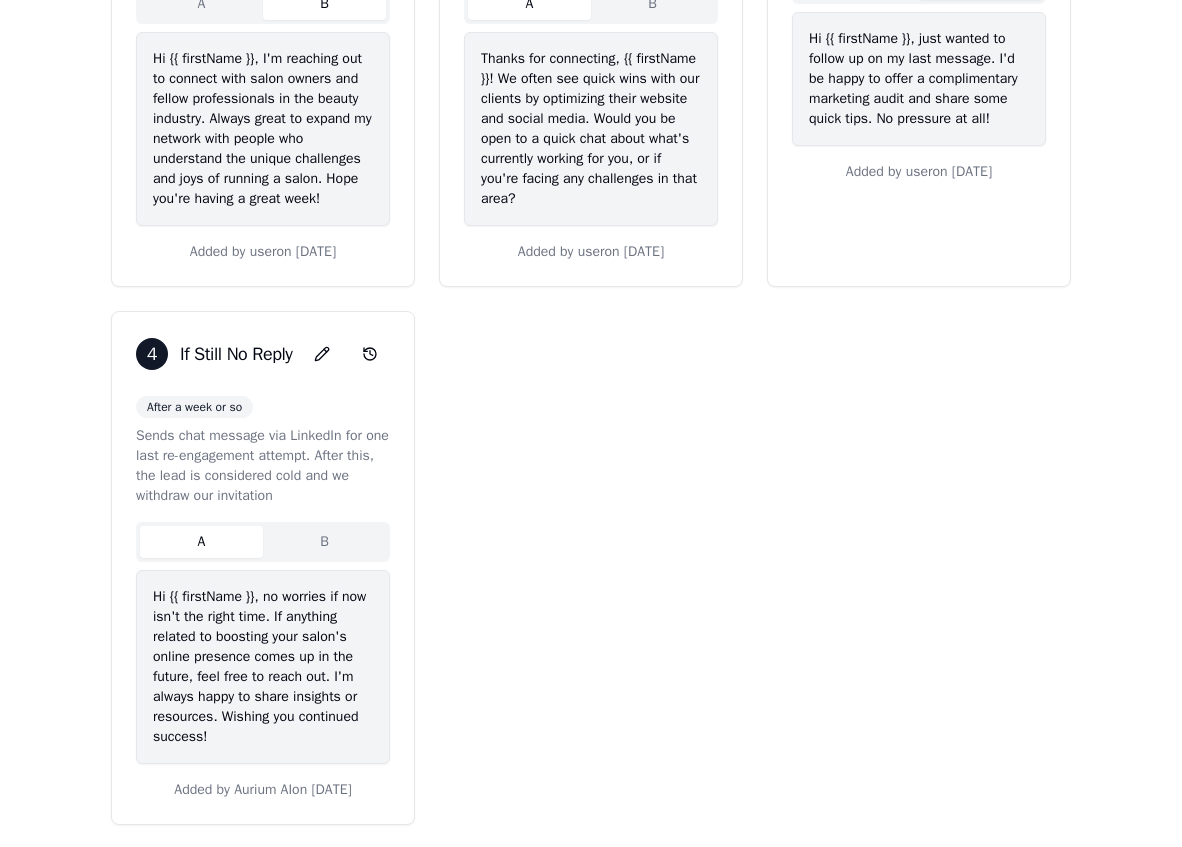 scroll, scrollTop: 614, scrollLeft: 0, axis: vertical 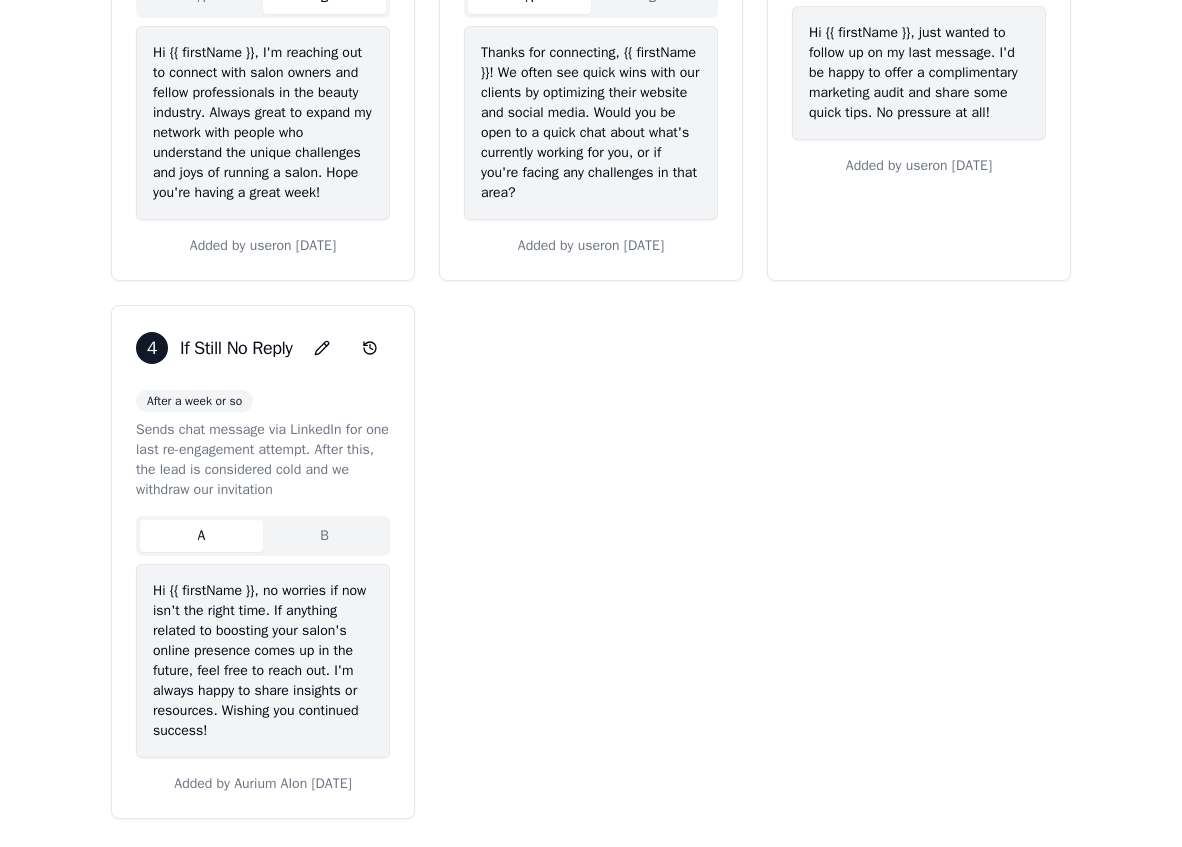 click on "B" at bounding box center (324, 536) 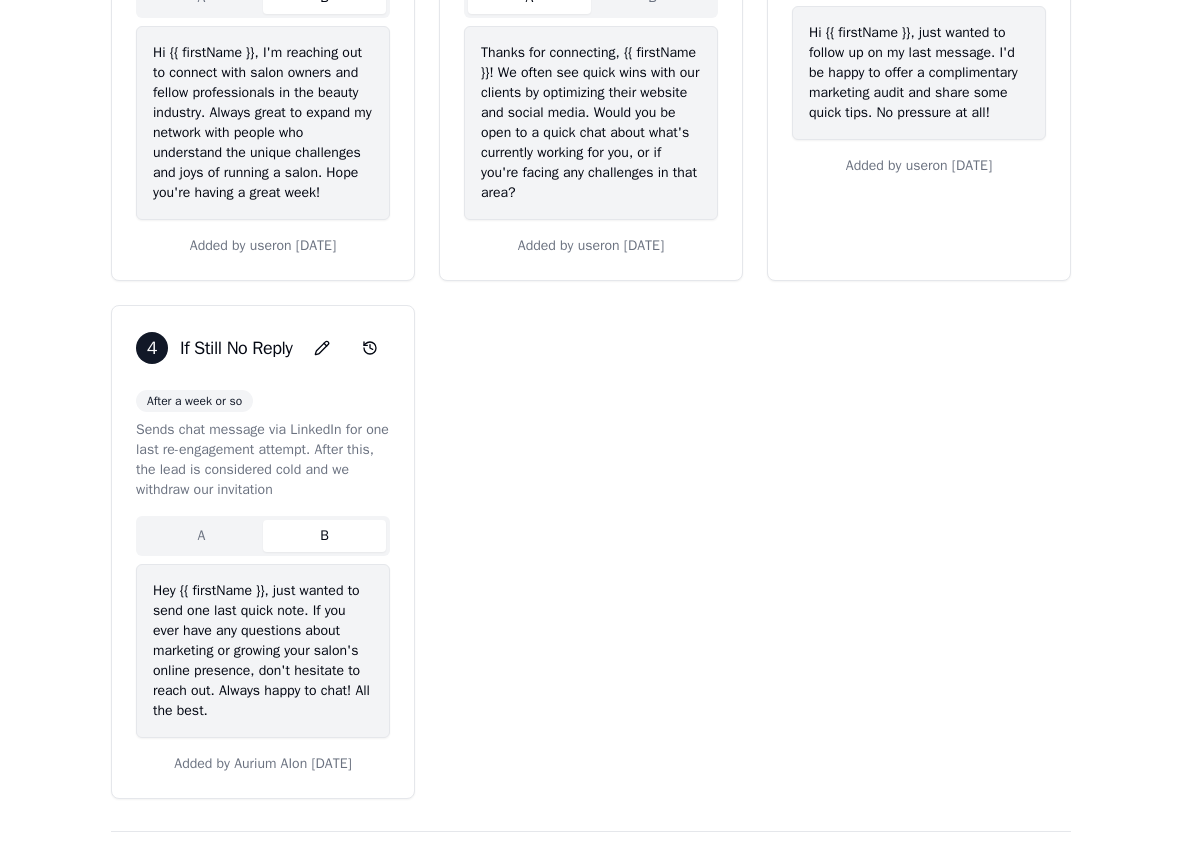 click on "1 Connection Request AI Determined Send connection request with message via LinkedIn A B Hi {{ firstName }}, I'm reaching out to connect with salon owners and fellow professionals in the beauty industry. Always great to expand my network with people who understand the unique challenges and joys of running a salon. Hope you're having a great week! Added by   user  on   [DATE] 2 After Request is Accepted Generally [DATE] Send chat message via LinkedIn to start conversation A B Thanks for connecting, {{ firstName }}! We often see quick wins with our clients by optimizing their website and social media. Would you be open to a quick chat about what's currently working for you, or if you're facing any challenges in that area? Added by   user  on   [DATE] 3 If No Reply After a few days Sends chat message via LinkedIn for re-engagement A B Hi {{ firstName }}, just wanted to follow up on my last message. I'd be happy to offer a complimentary marketing audit and share some quick tips. No pressure at all!" at bounding box center [591, 293] 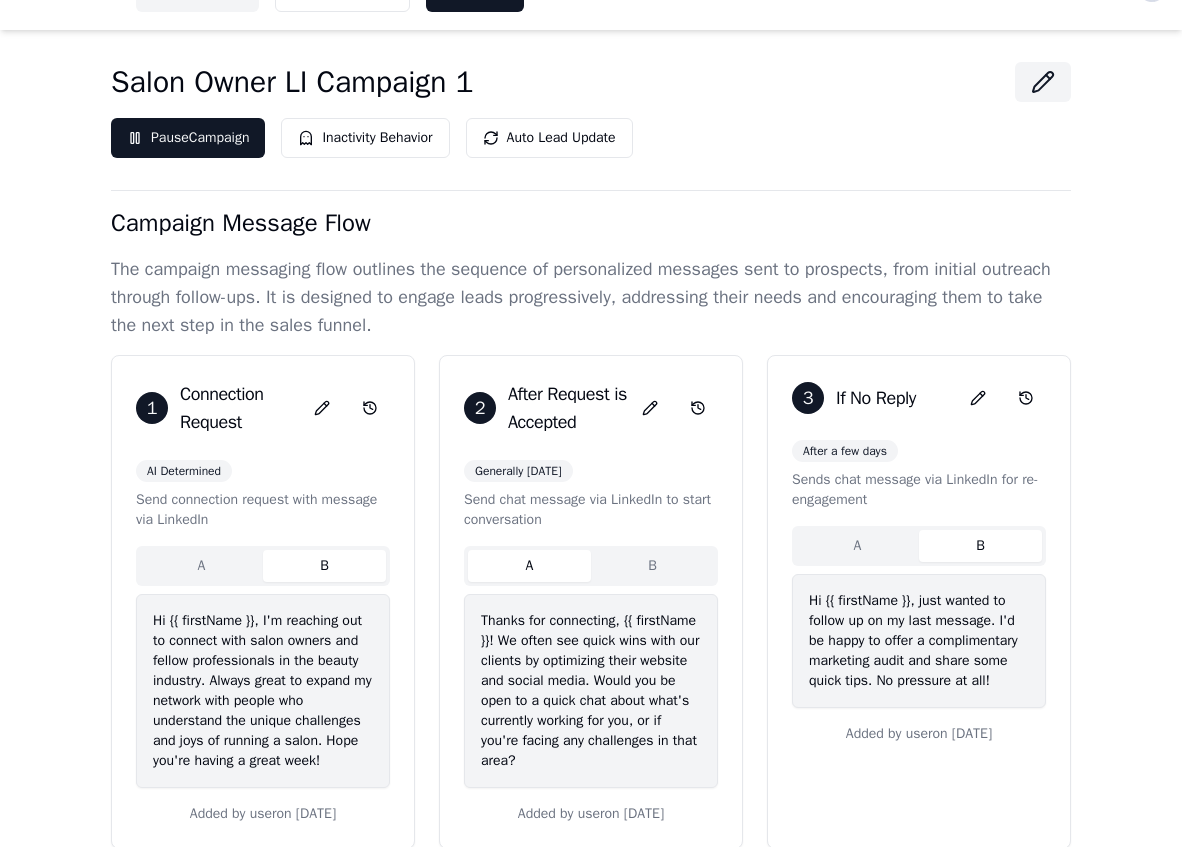 scroll, scrollTop: 0, scrollLeft: 0, axis: both 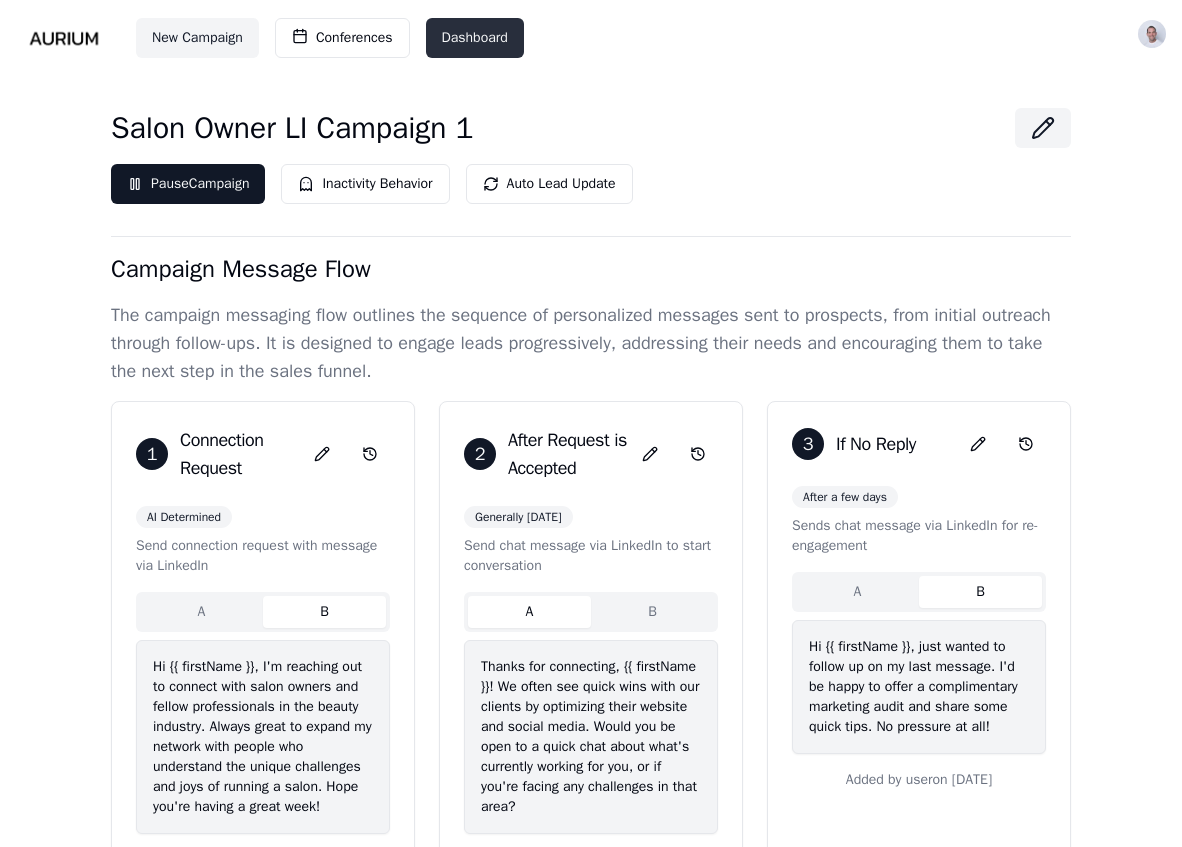 click on "Dashboard" at bounding box center [475, 38] 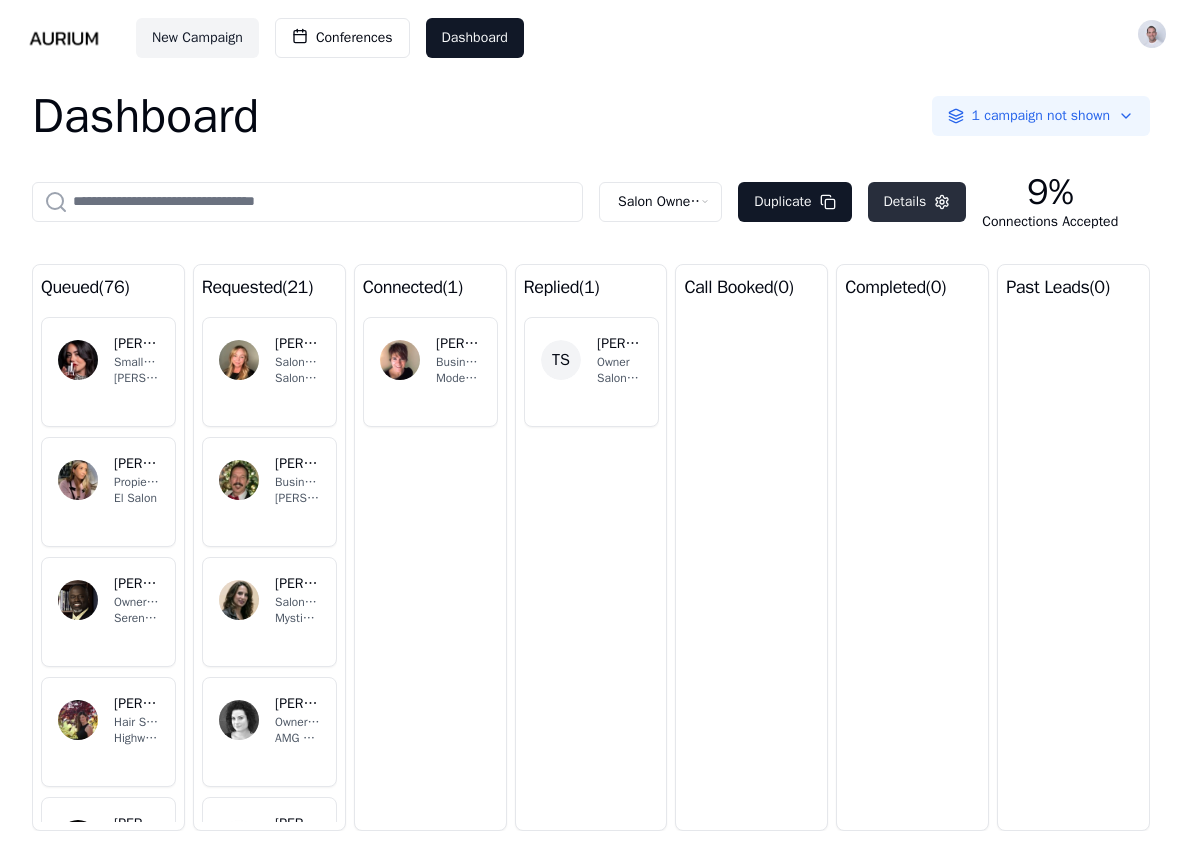 click on "Details" at bounding box center (917, 202) 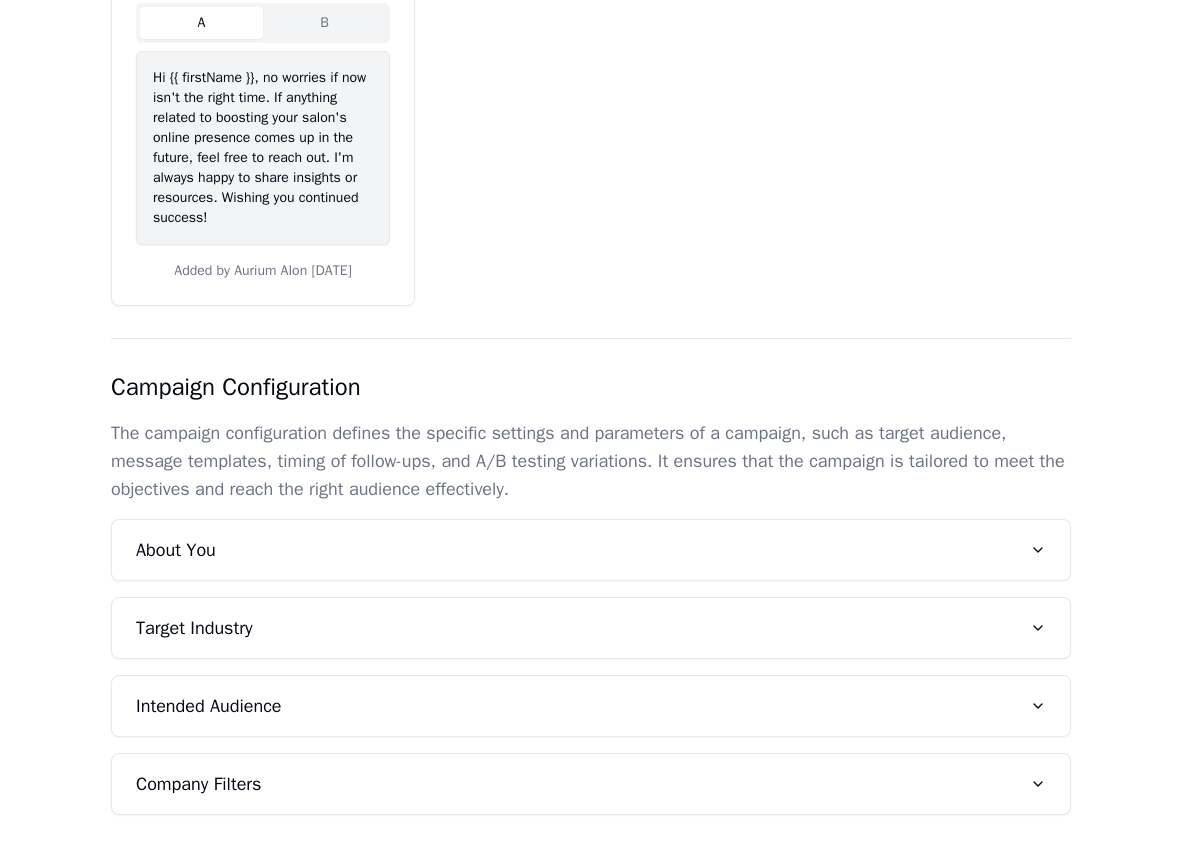 scroll, scrollTop: 1147, scrollLeft: 0, axis: vertical 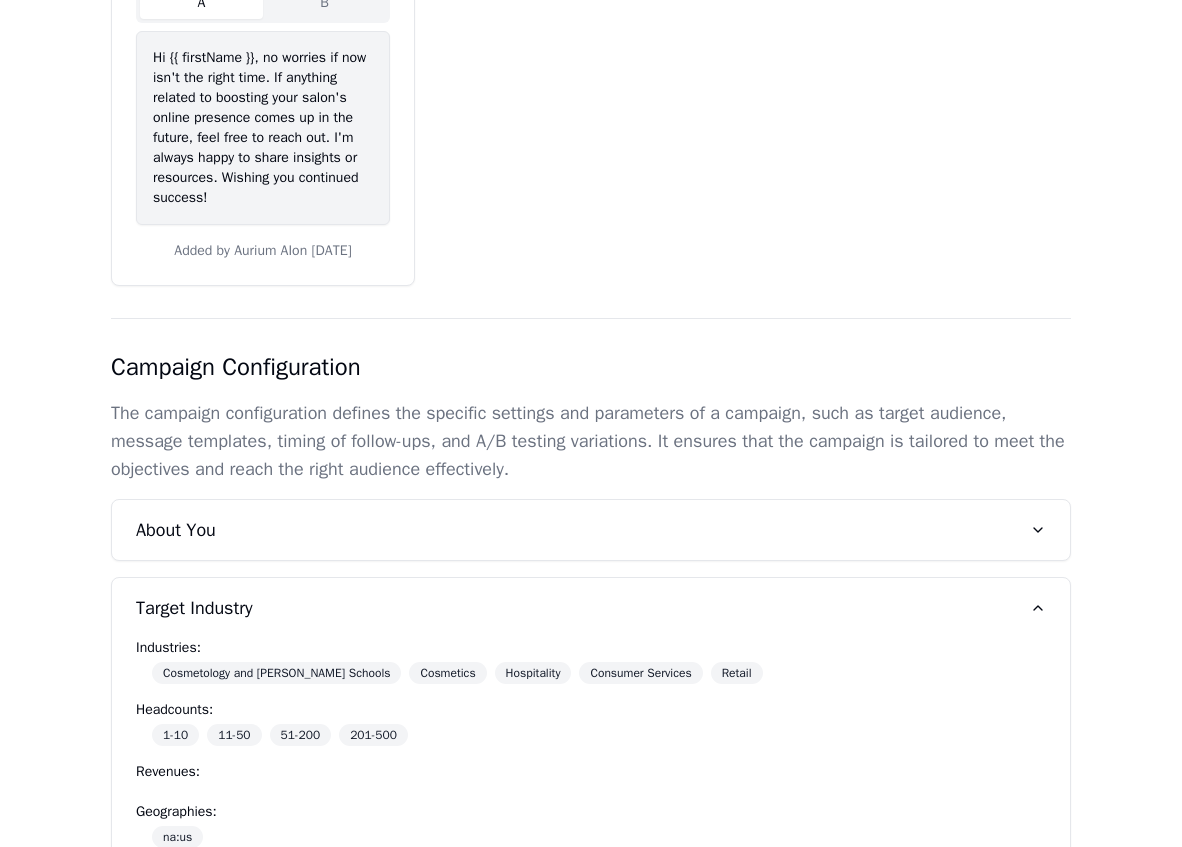 click on "Target Industry" at bounding box center (591, 608) 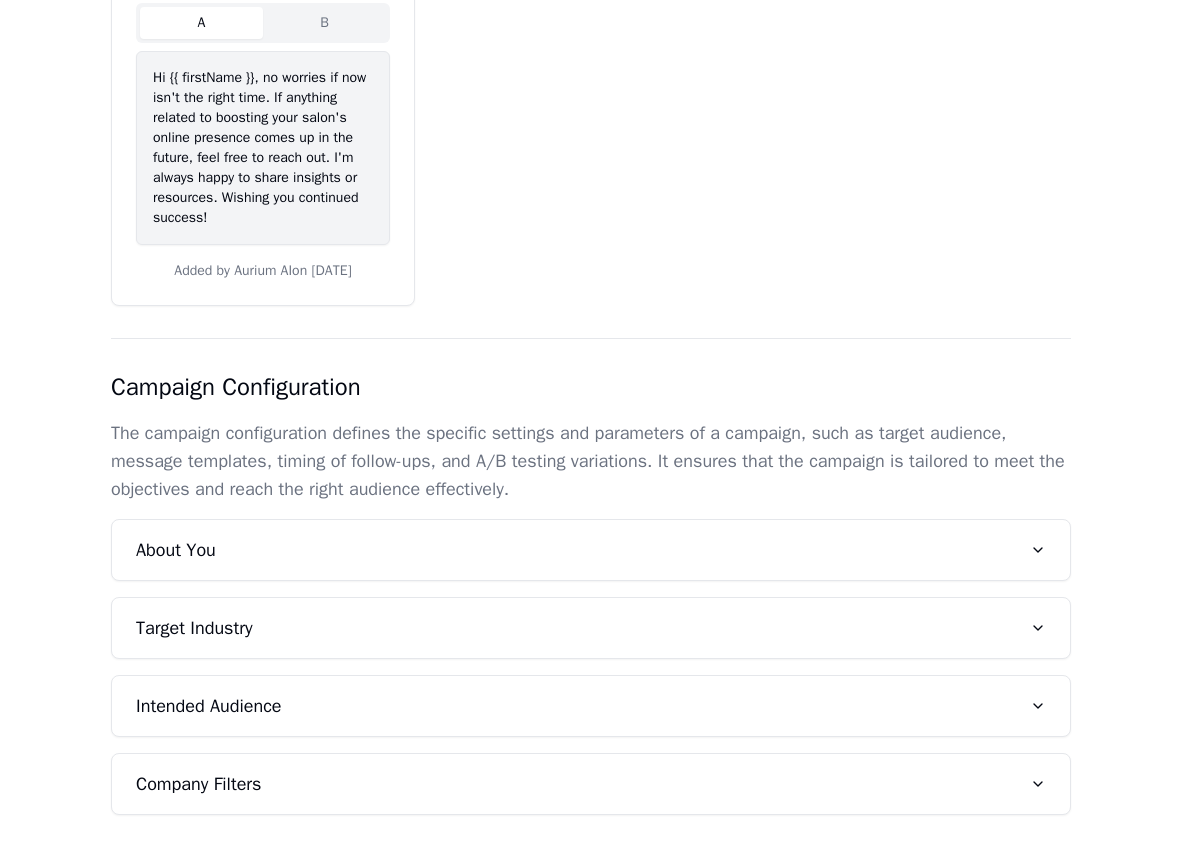 click on "The campaign configuration defines the specific settings and parameters of a campaign, such as target audience, message templates, timing of follow-ups, and A/B testing variations. It ensures that the campaign is tailored to meet the objectives and reach the right audience effectively." at bounding box center (591, 461) 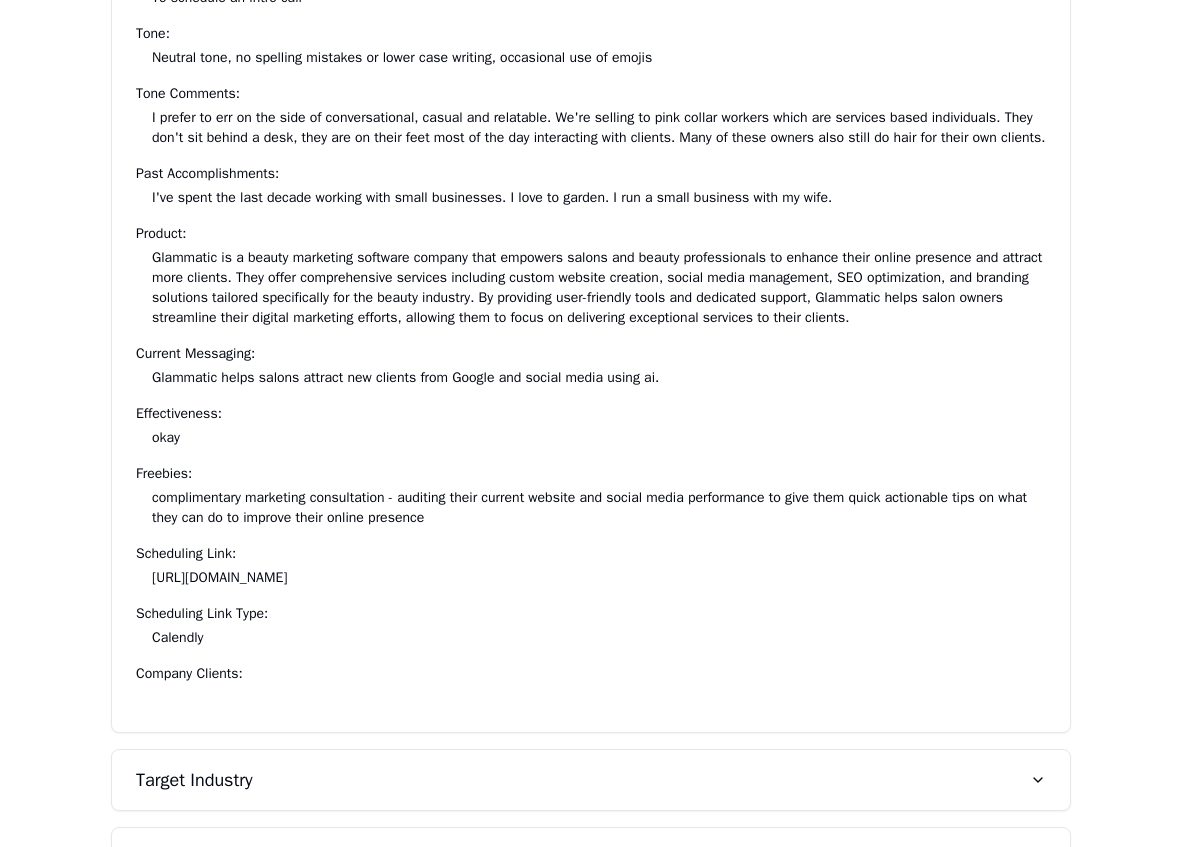 scroll, scrollTop: 2115, scrollLeft: 0, axis: vertical 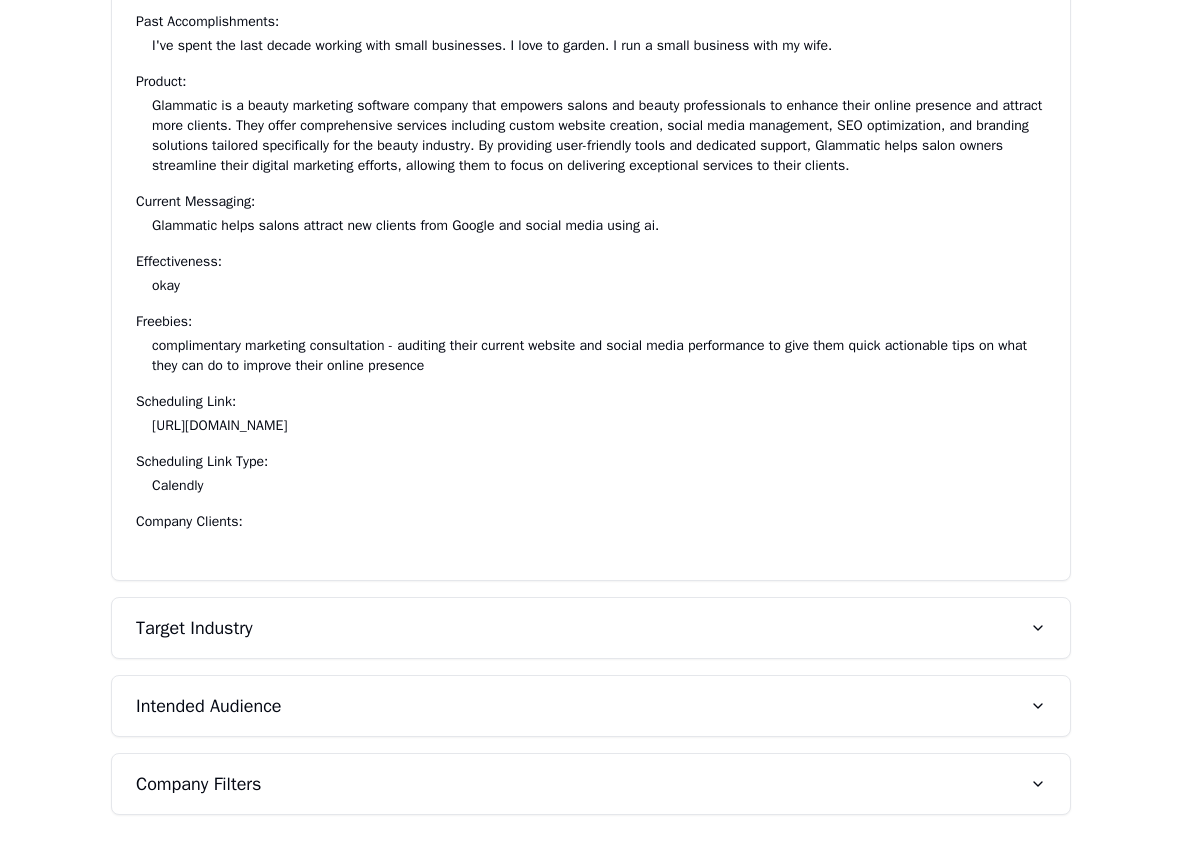 click on "[URL][DOMAIN_NAME]" at bounding box center (219, 425) 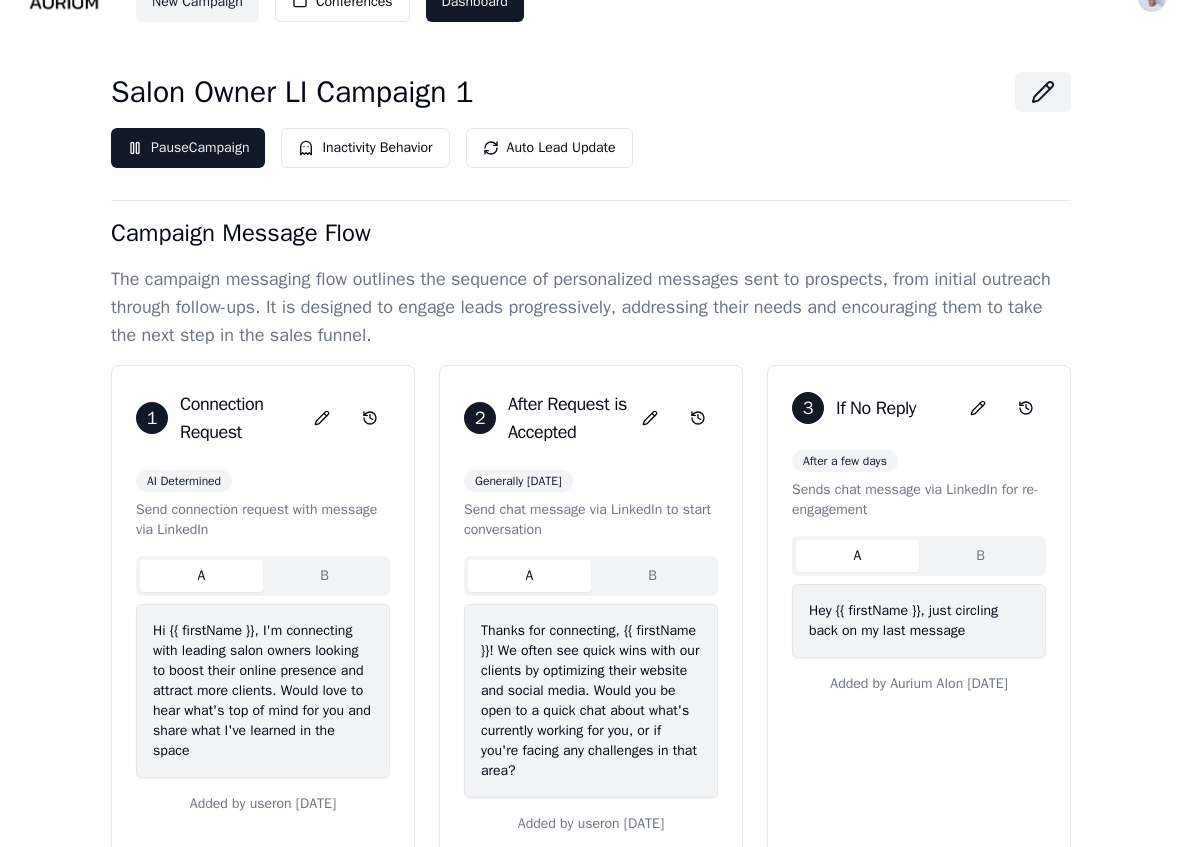 scroll, scrollTop: 0, scrollLeft: 0, axis: both 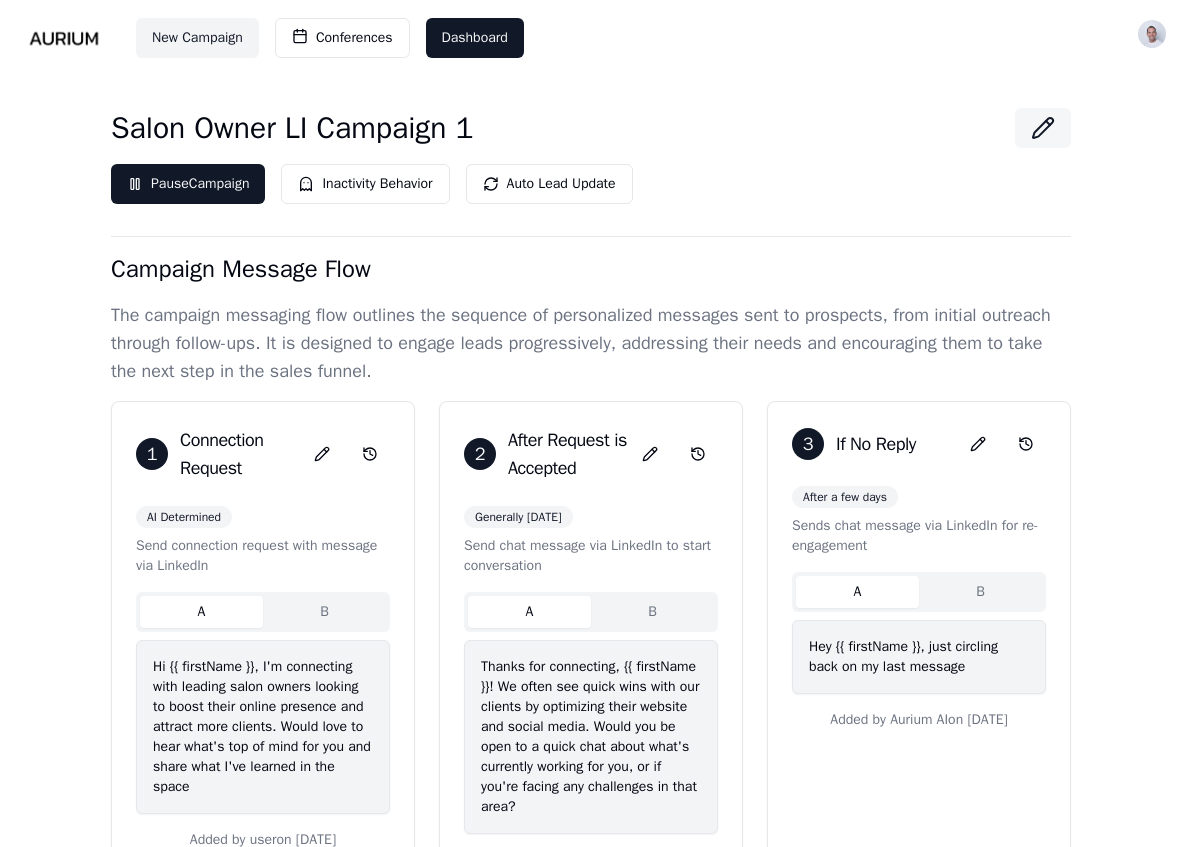 click 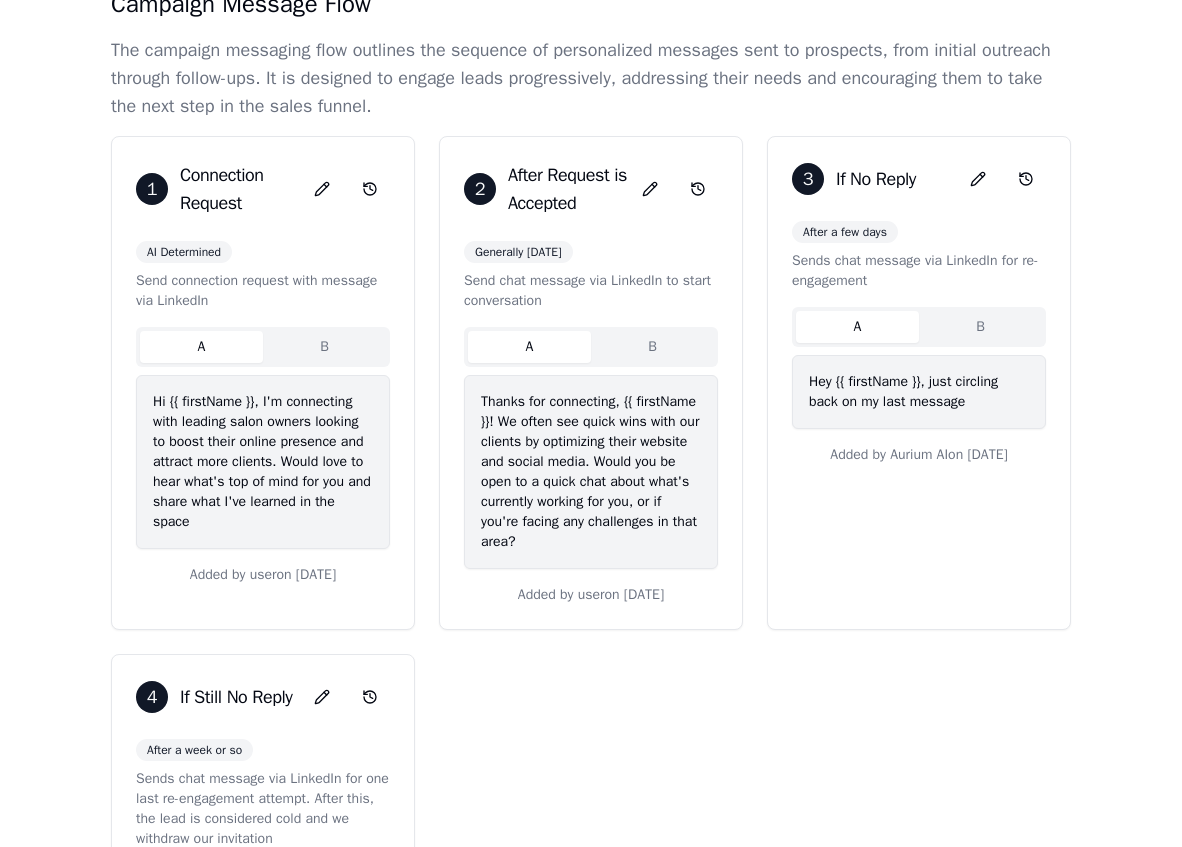 scroll, scrollTop: 0, scrollLeft: 0, axis: both 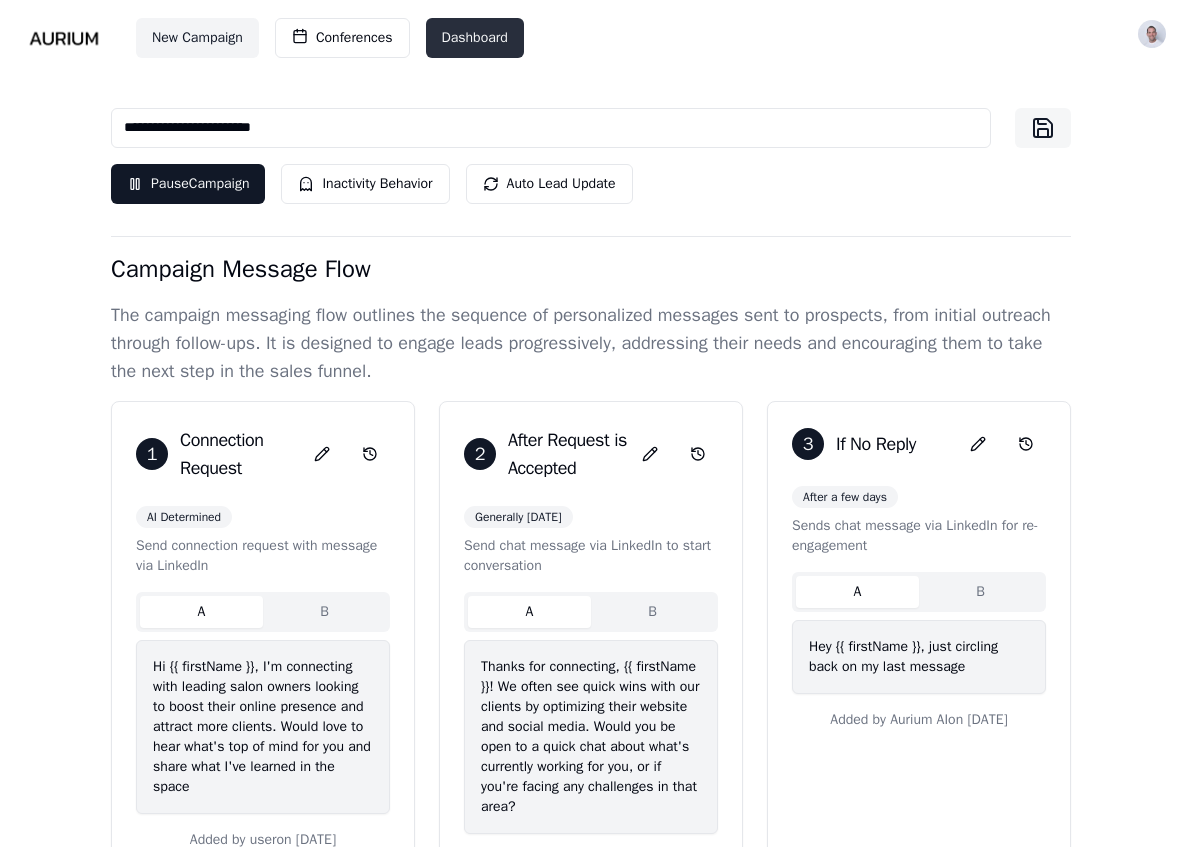 click on "Dashboard" at bounding box center [475, 38] 